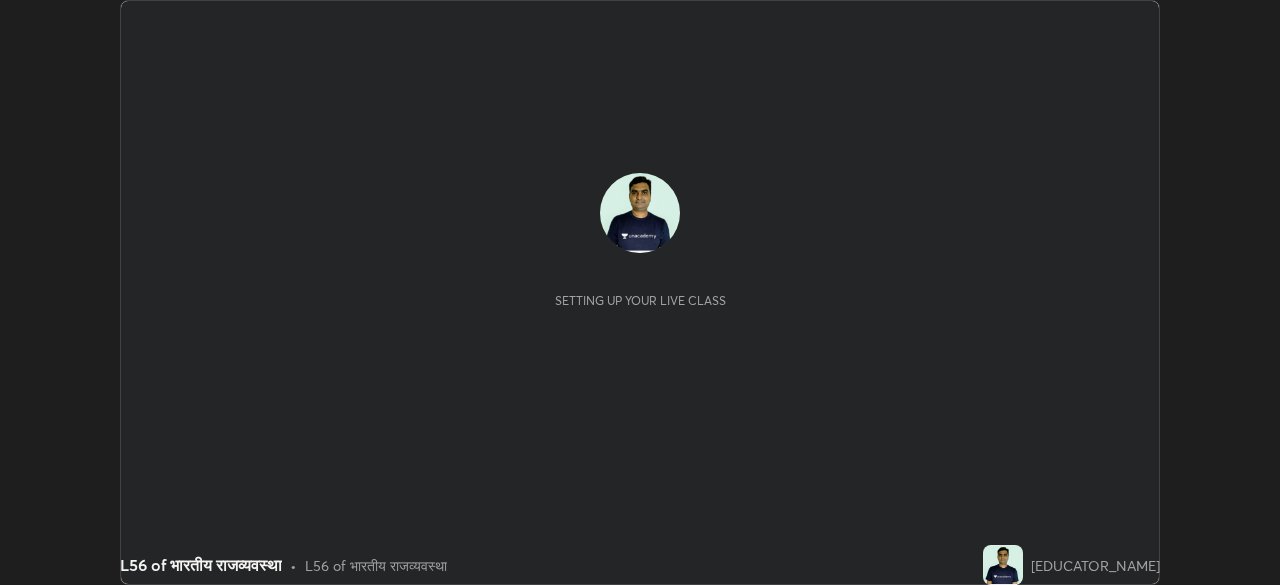scroll, scrollTop: 0, scrollLeft: 0, axis: both 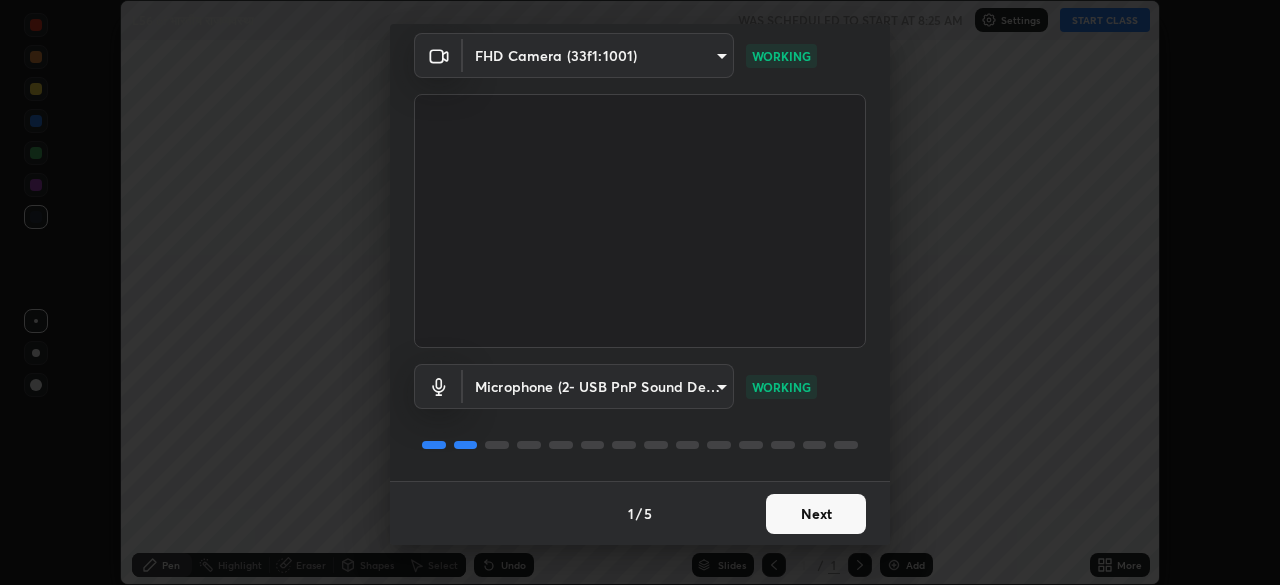 click on "Next" at bounding box center [816, 514] 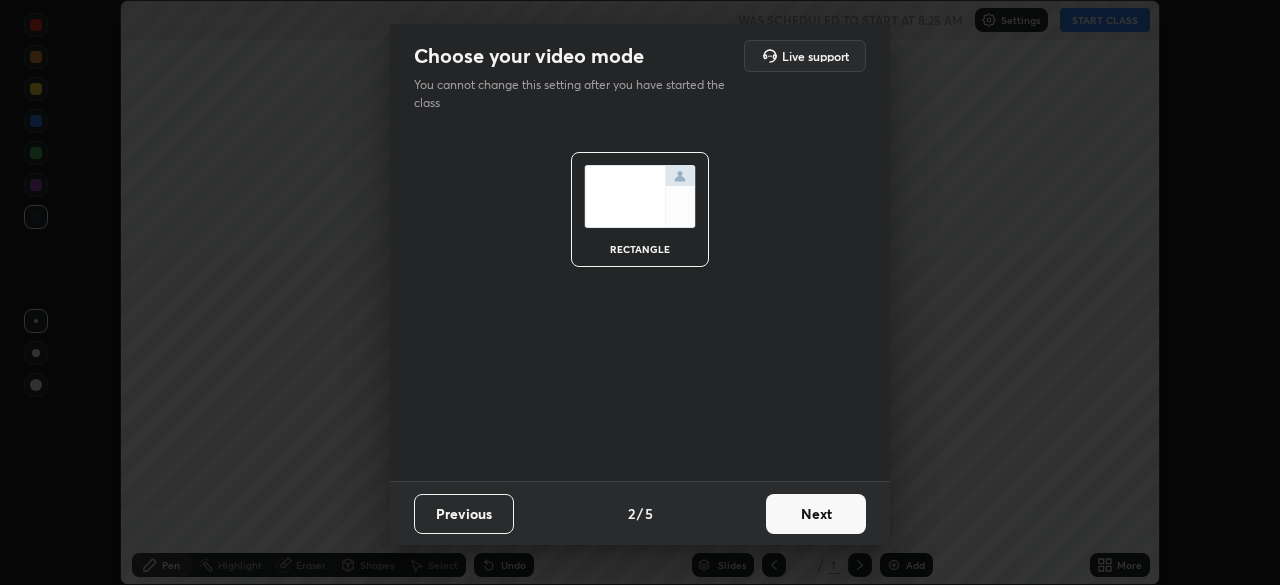 scroll, scrollTop: 0, scrollLeft: 0, axis: both 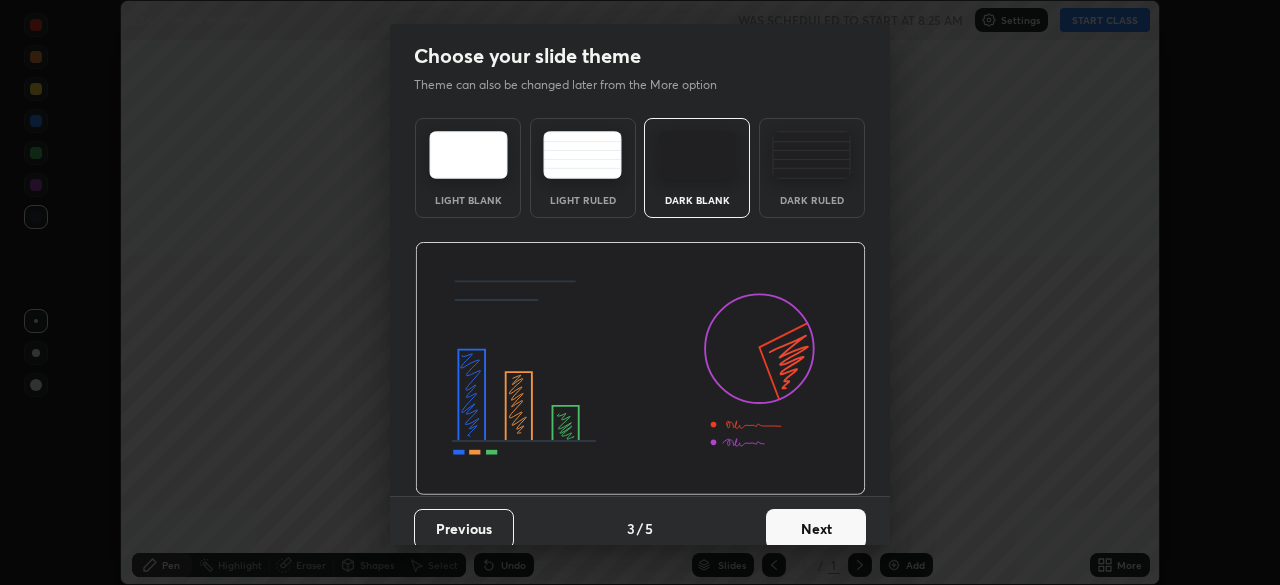 click on "Next" at bounding box center (816, 529) 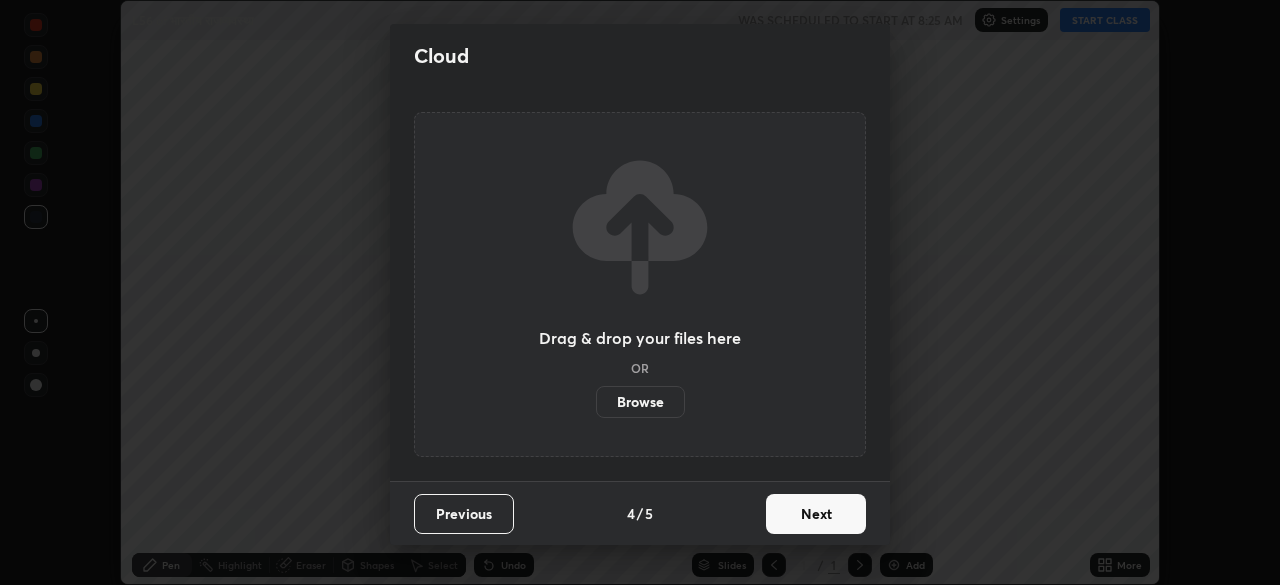 click on "Next" at bounding box center (816, 514) 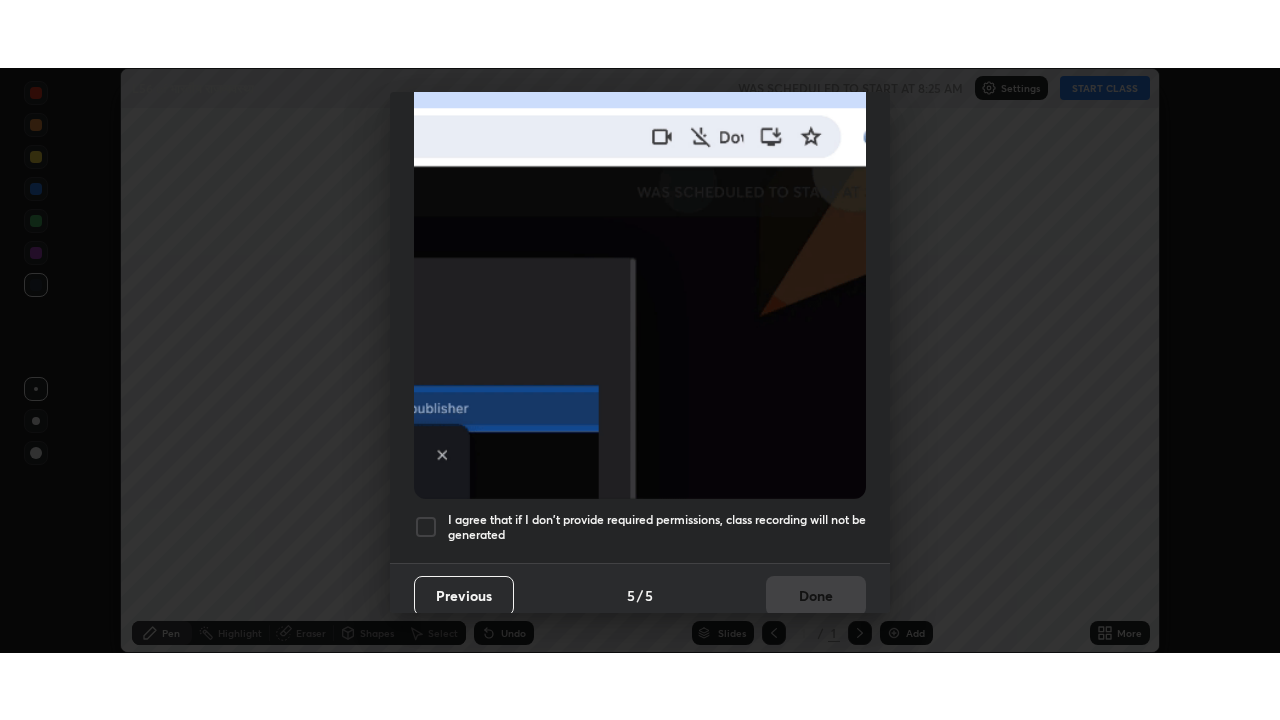 scroll, scrollTop: 479, scrollLeft: 0, axis: vertical 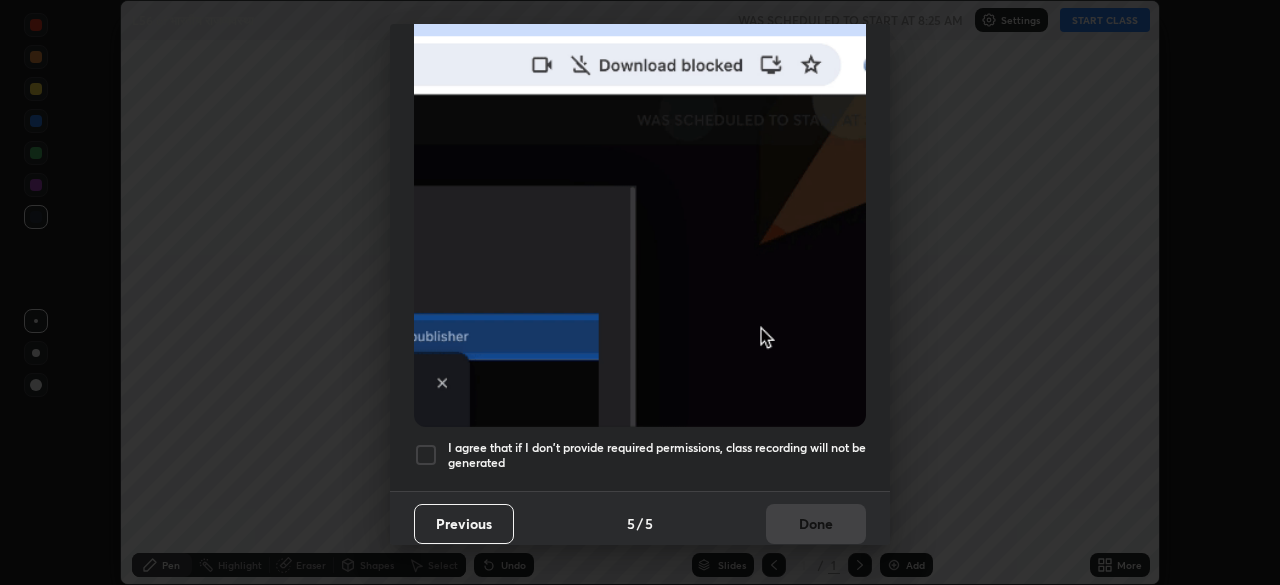 click at bounding box center (426, 455) 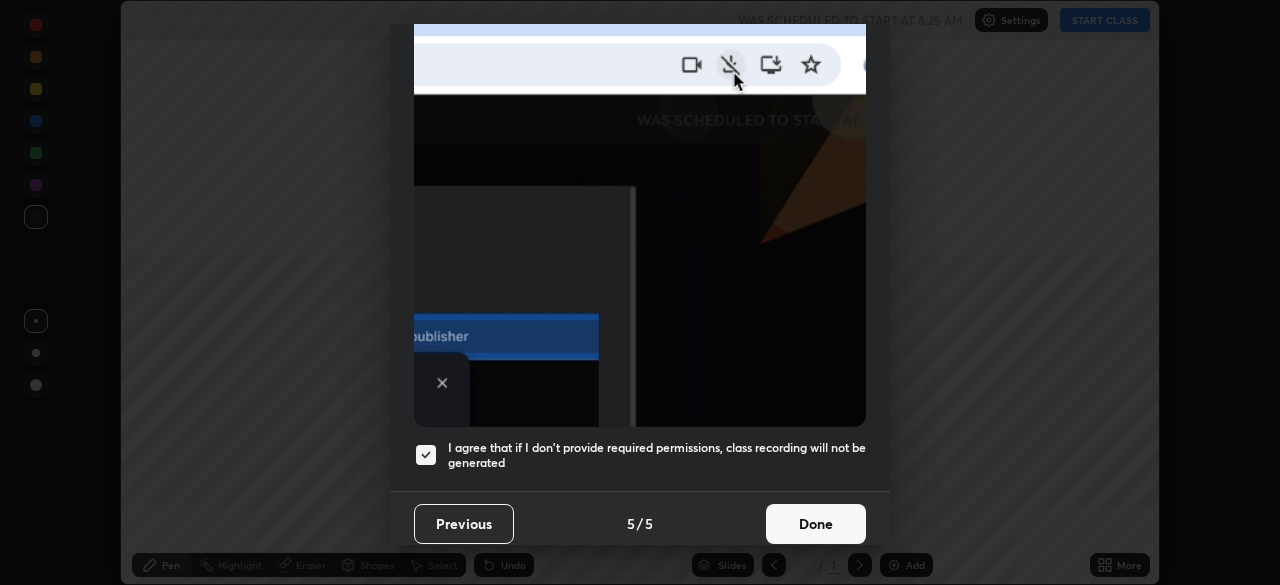 click on "Done" at bounding box center [816, 524] 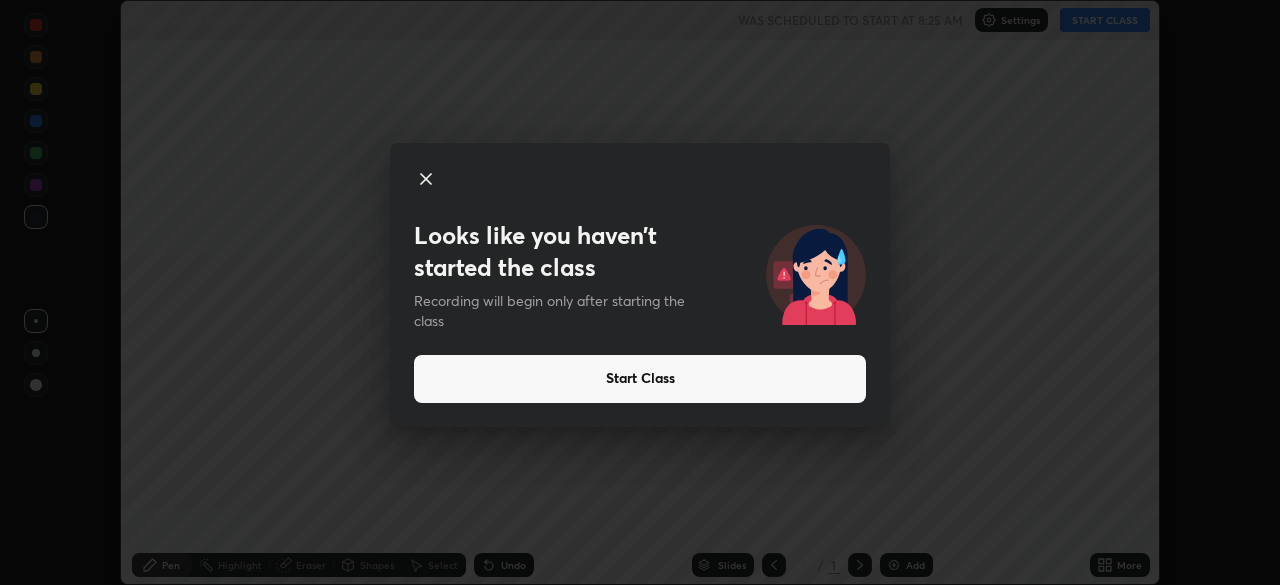 click on "Start Class" at bounding box center (640, 379) 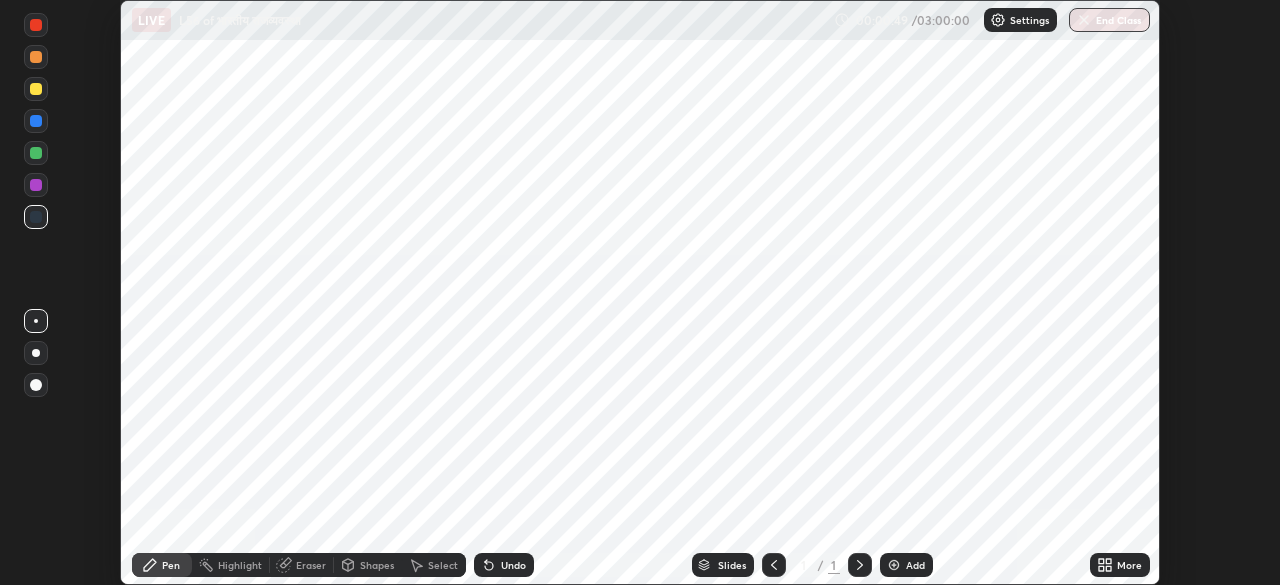 click 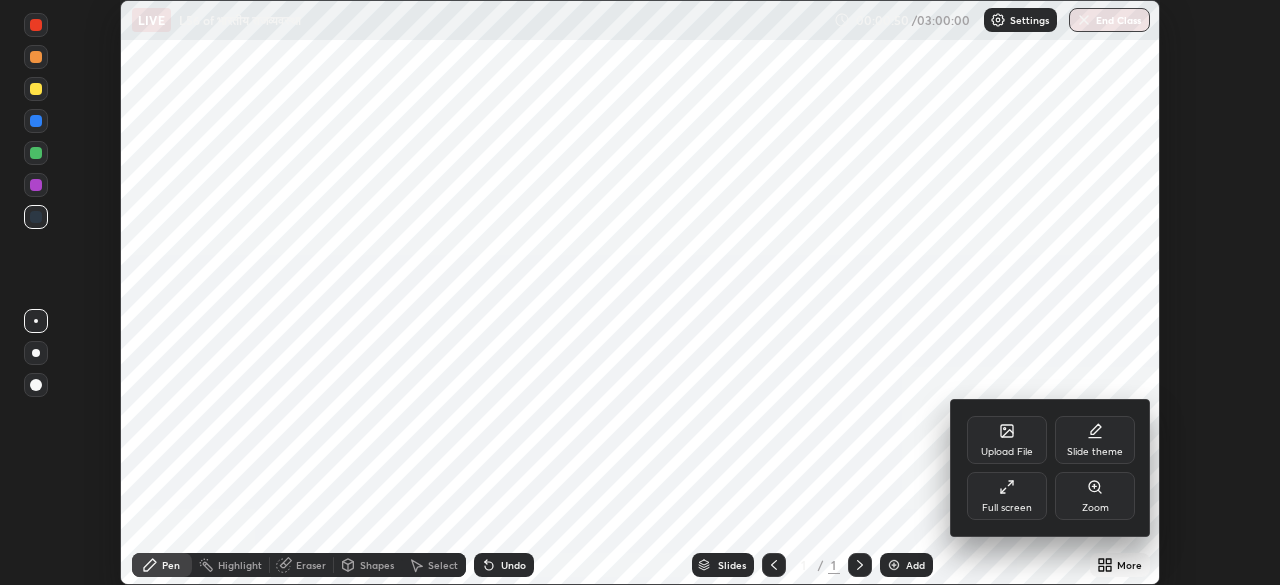 click at bounding box center [640, 292] 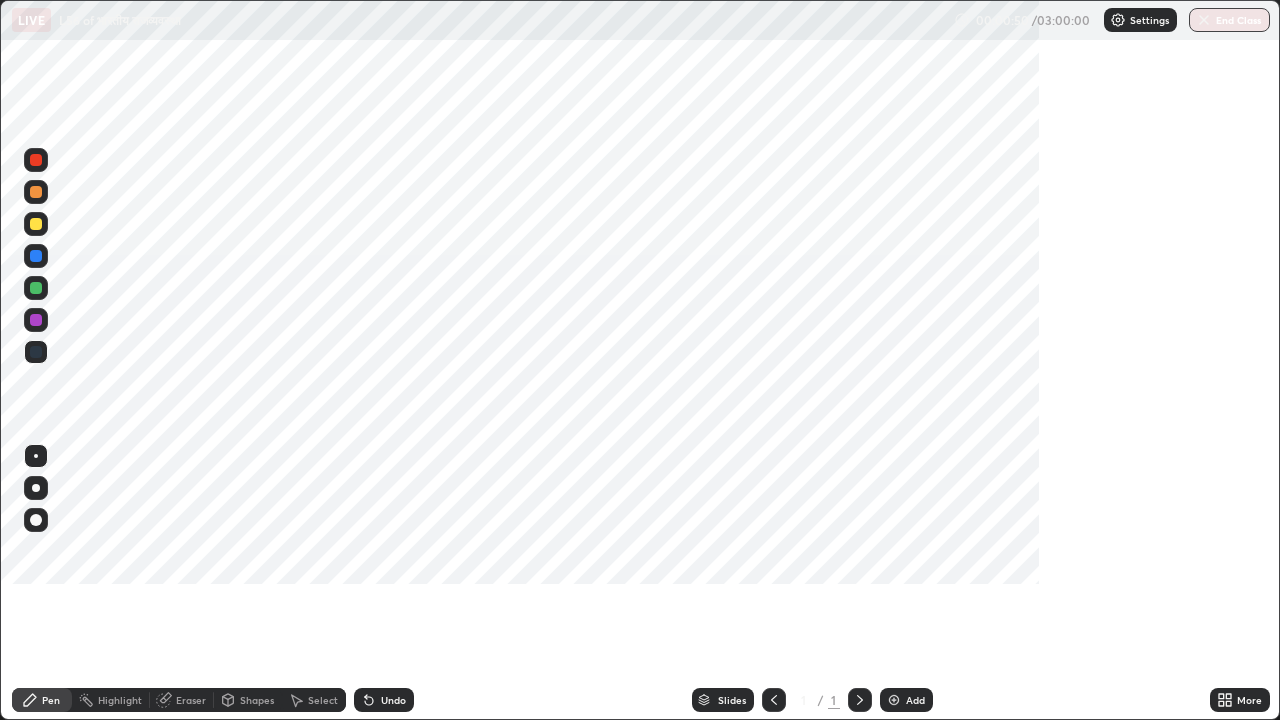 scroll, scrollTop: 99280, scrollLeft: 98720, axis: both 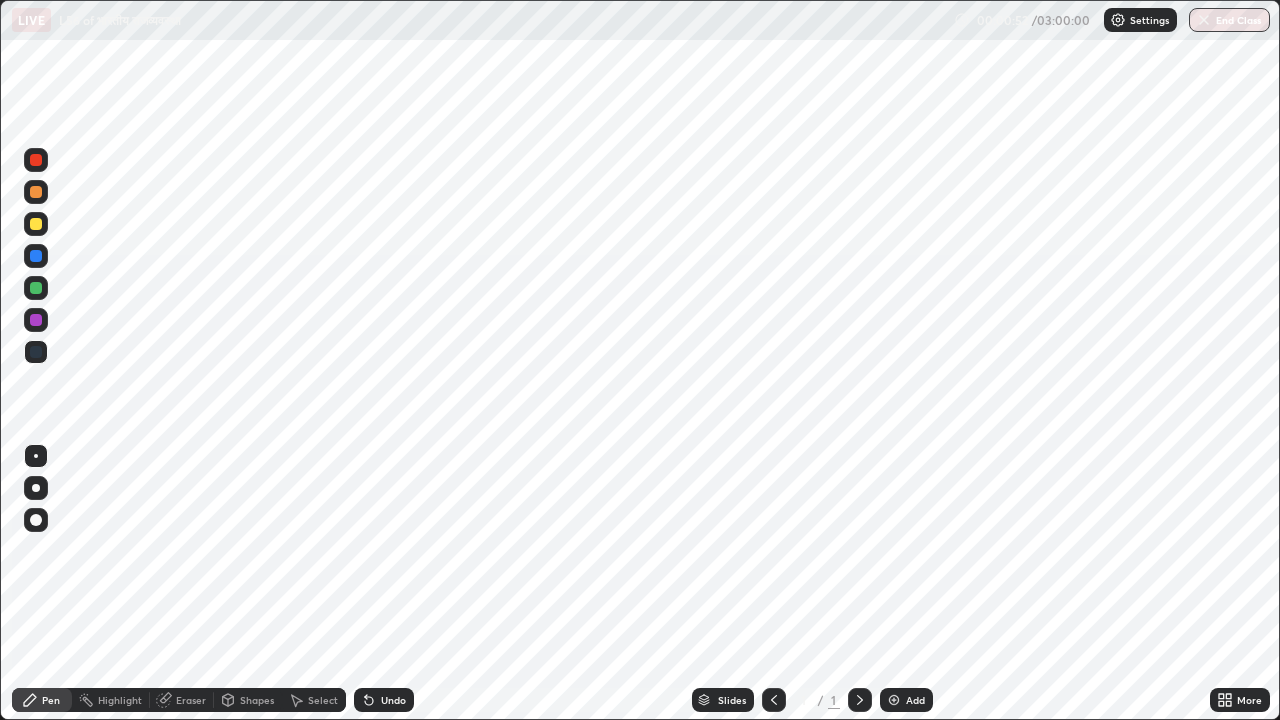 click 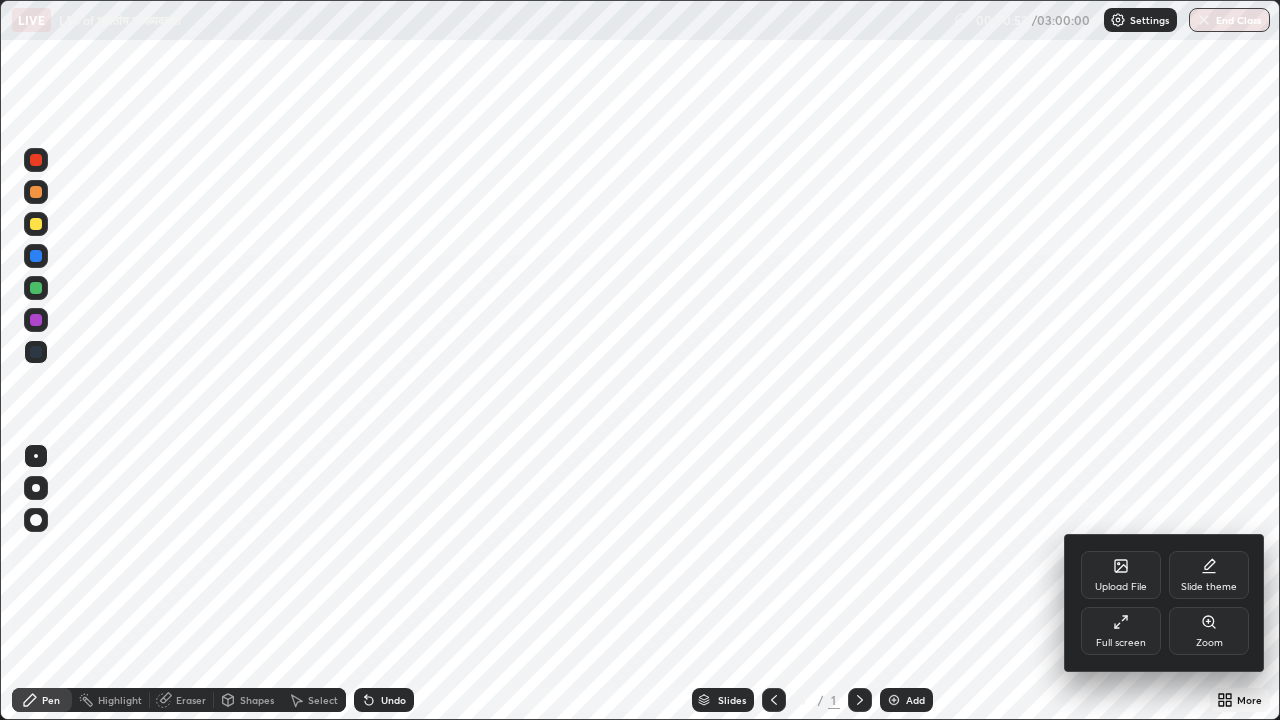 click on "Upload File" at bounding box center [1121, 575] 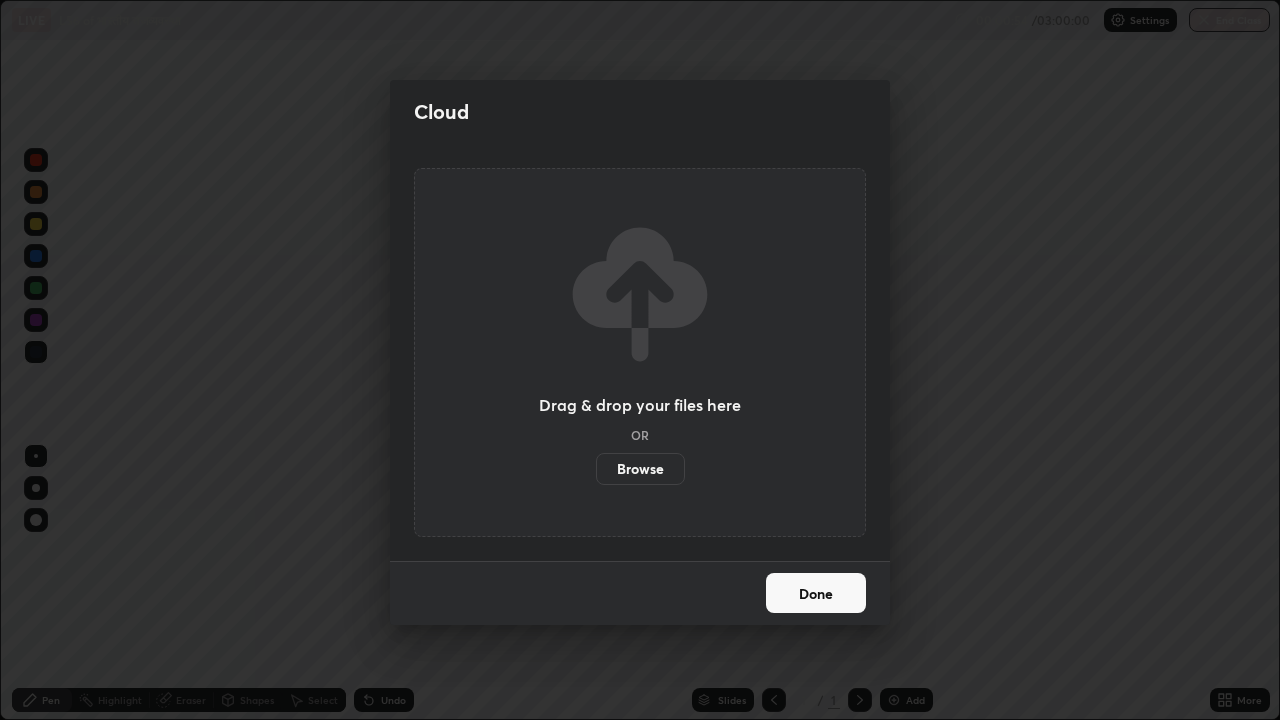 click on "Browse" at bounding box center (640, 469) 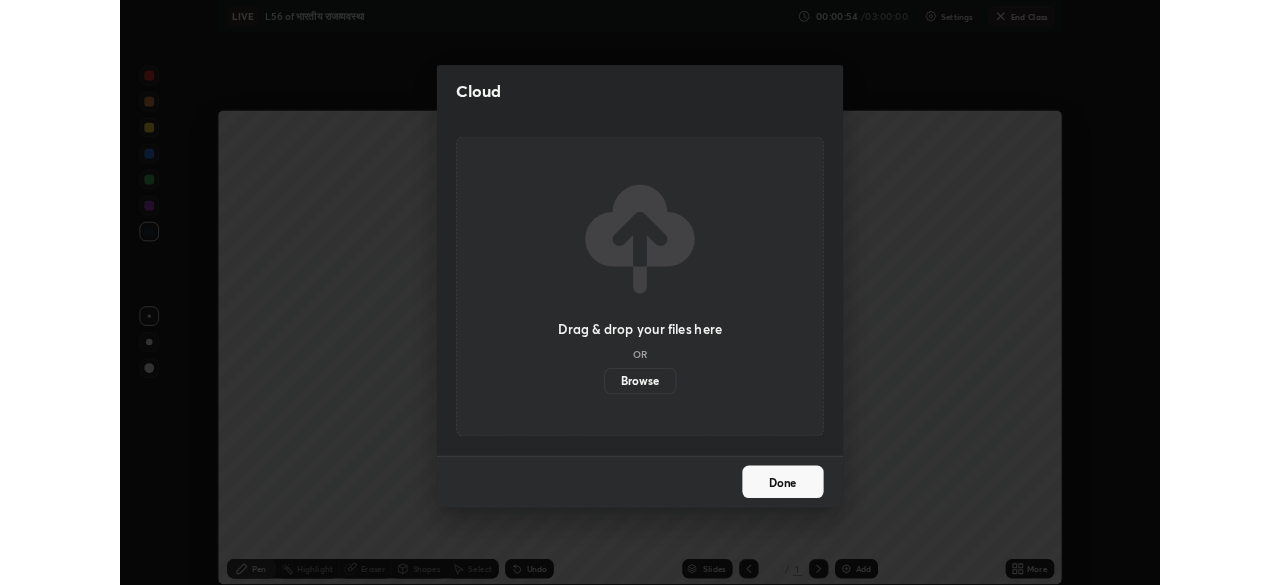 scroll, scrollTop: 585, scrollLeft: 1280, axis: both 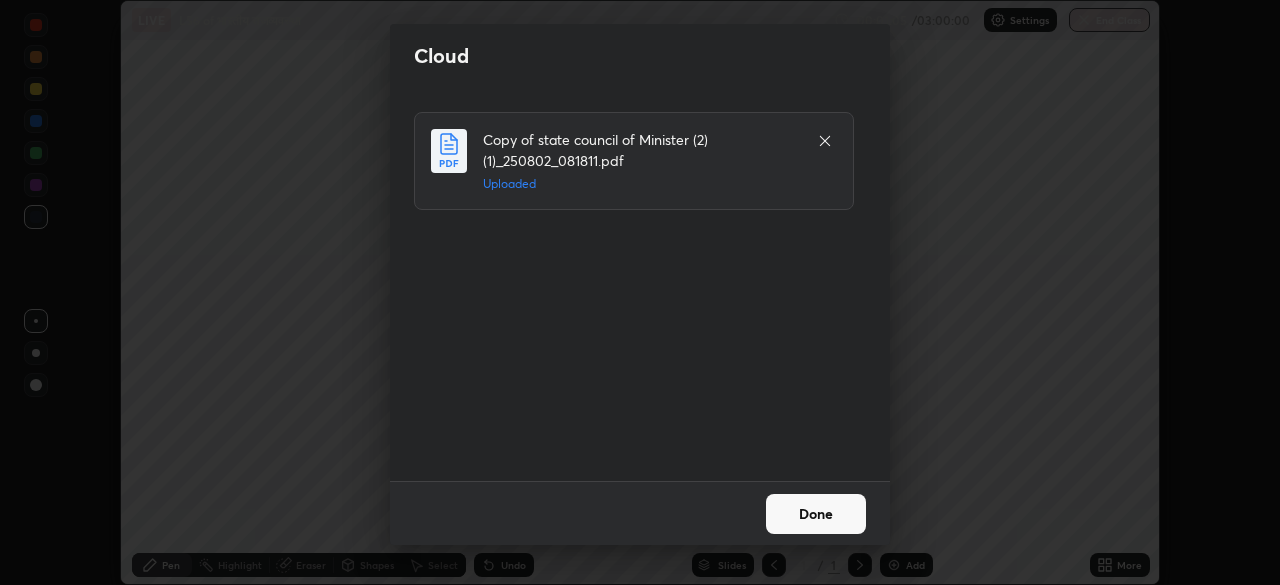 click on "Done" at bounding box center [816, 514] 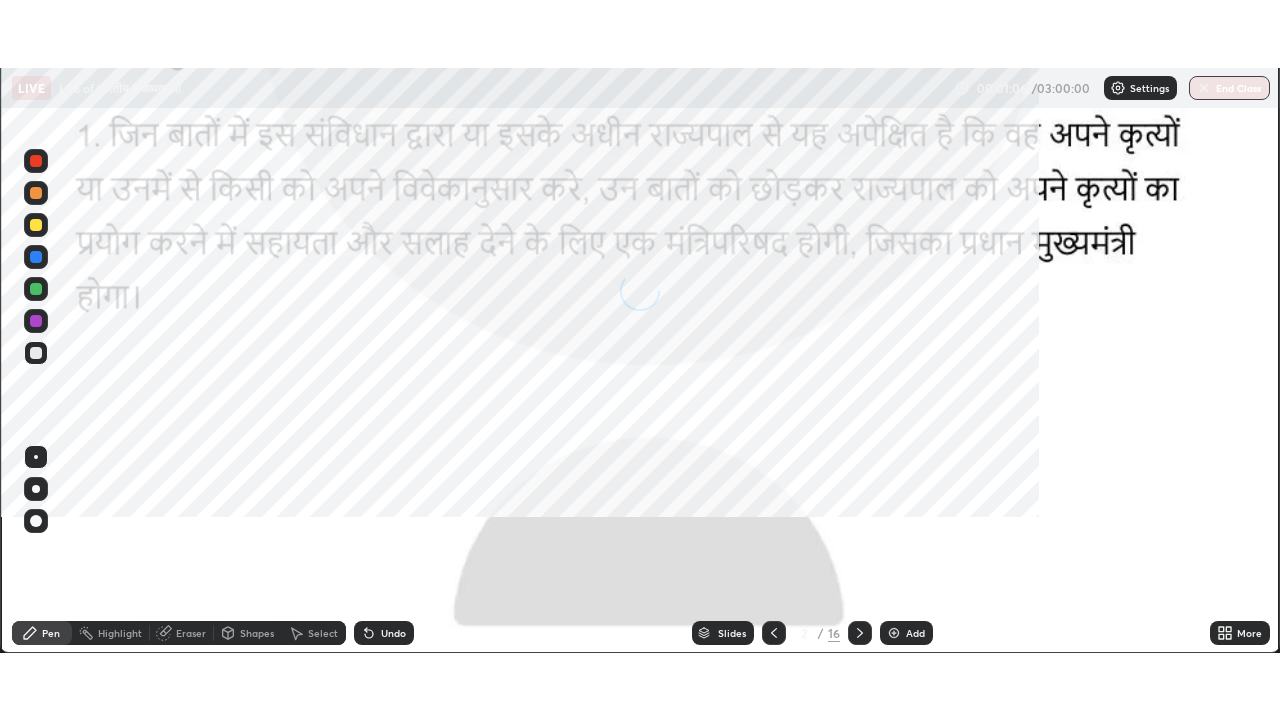 scroll, scrollTop: 99280, scrollLeft: 98720, axis: both 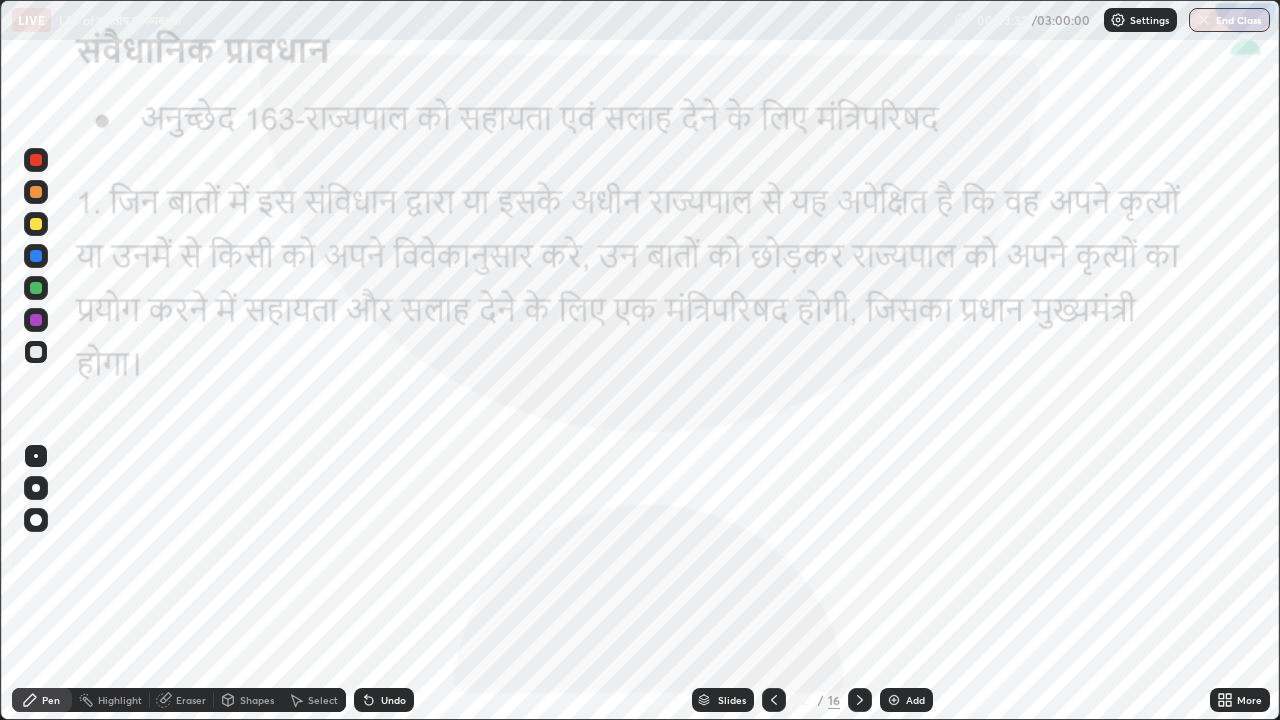 click 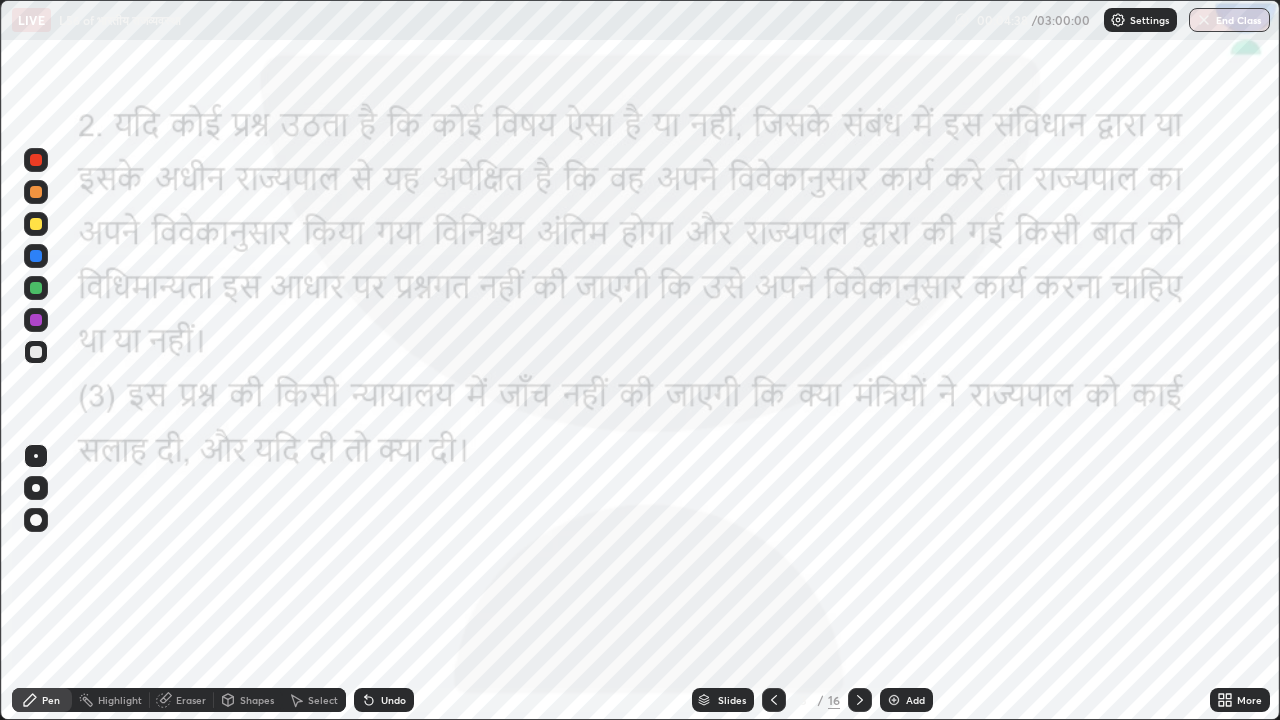 click 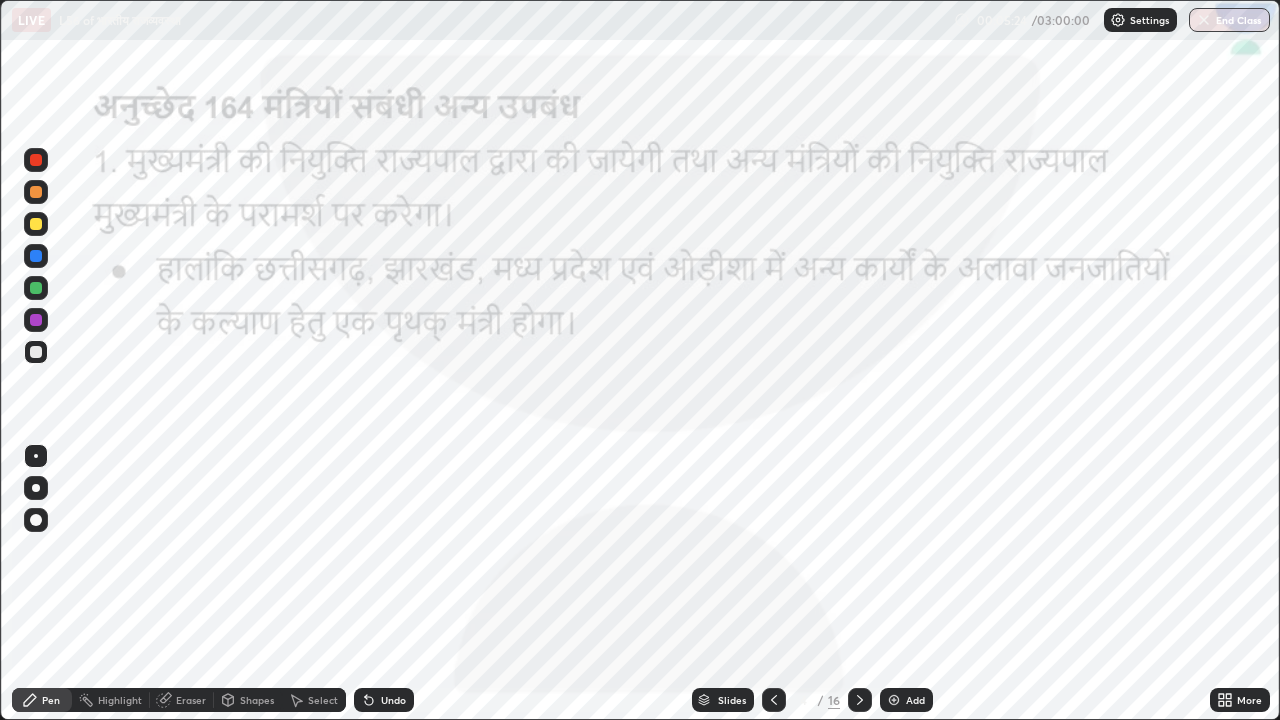 click at bounding box center [36, 160] 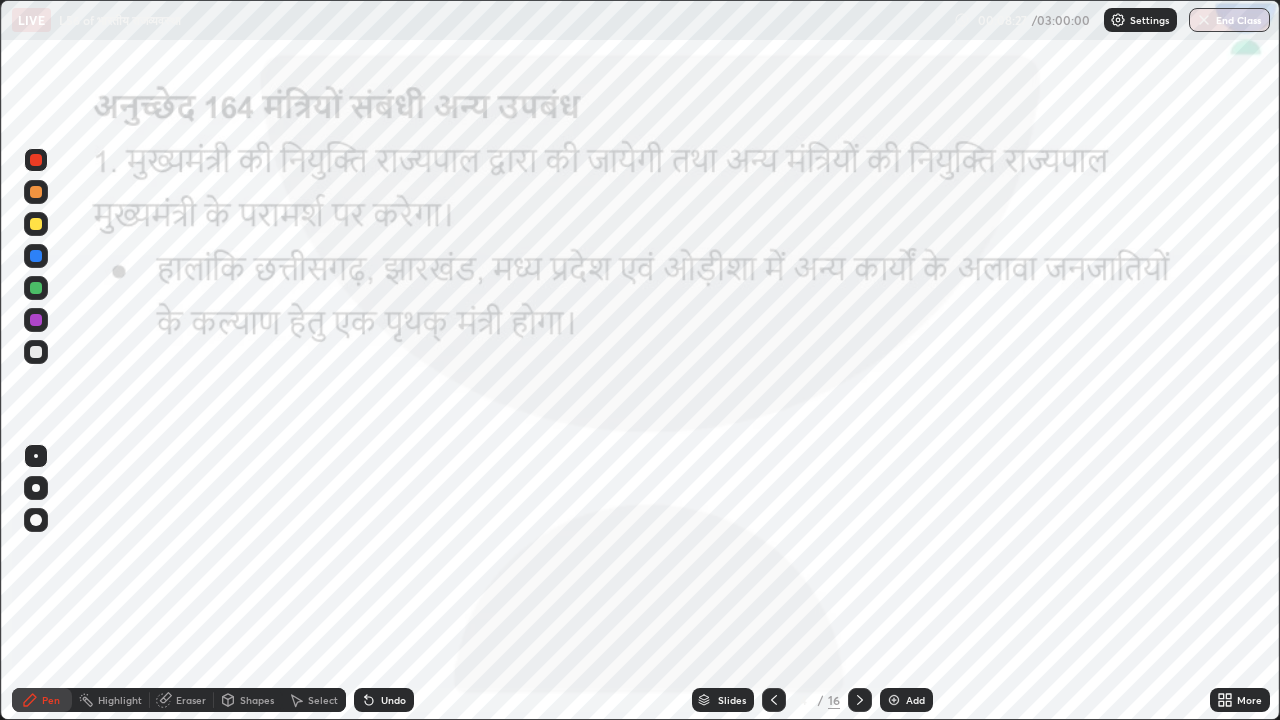 click 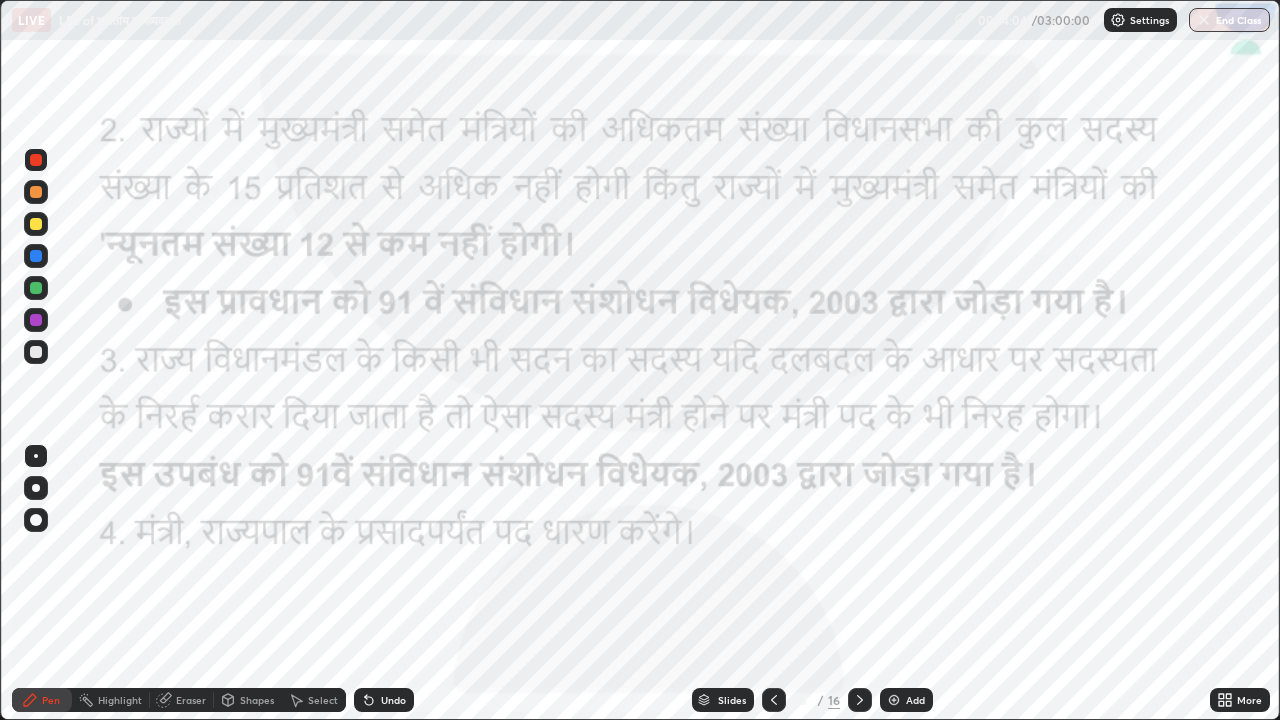 click 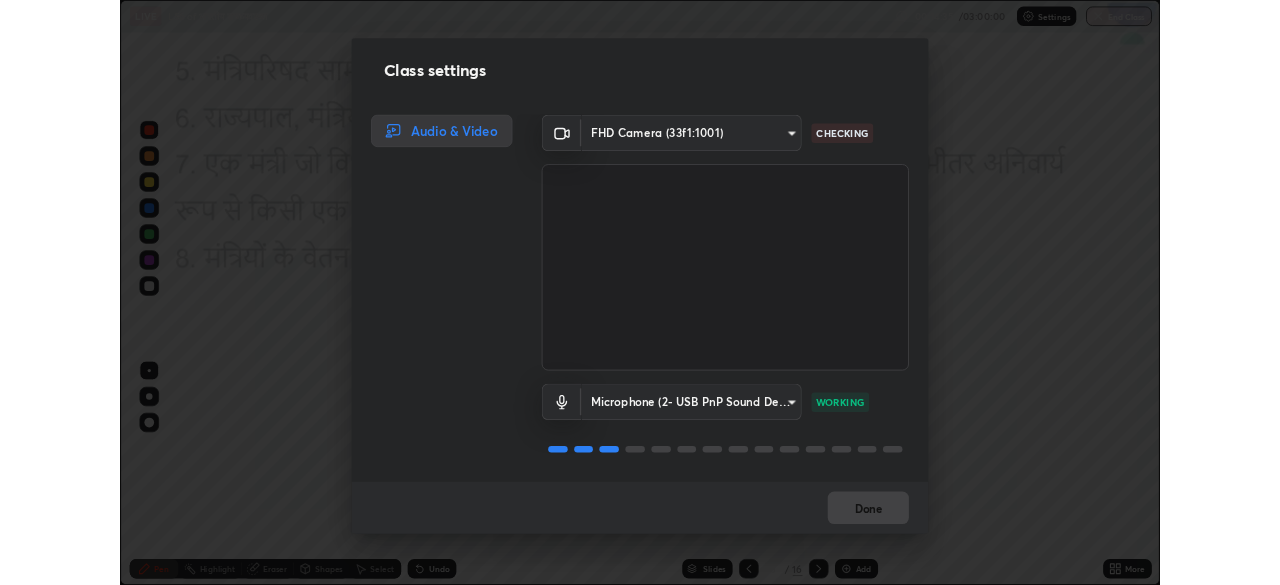 scroll, scrollTop: 0, scrollLeft: 0, axis: both 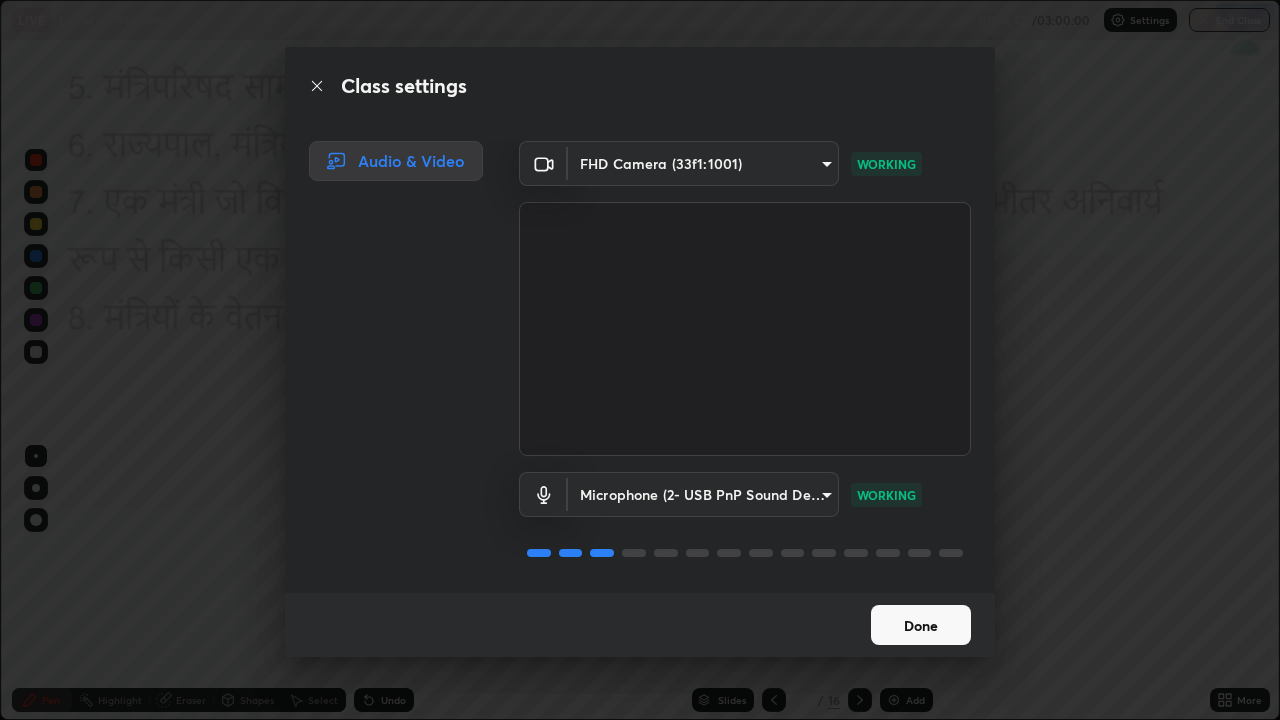 click on "Done" at bounding box center (921, 625) 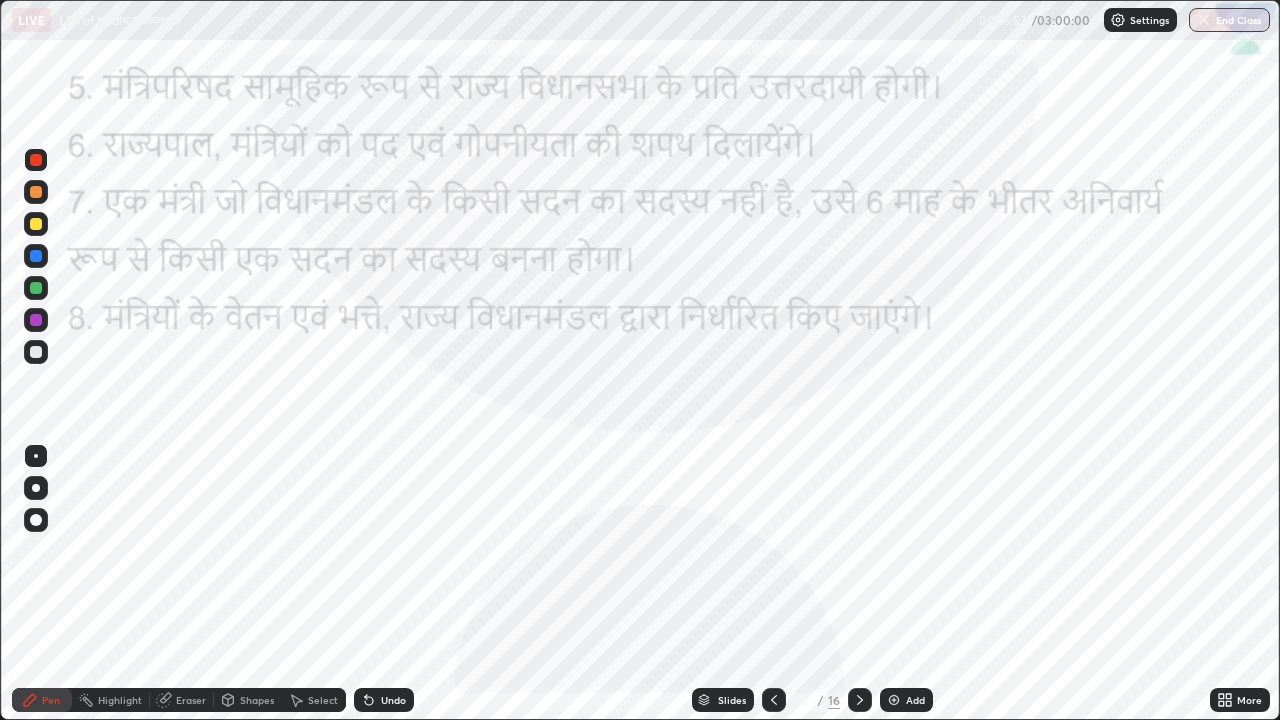 click at bounding box center [860, 700] 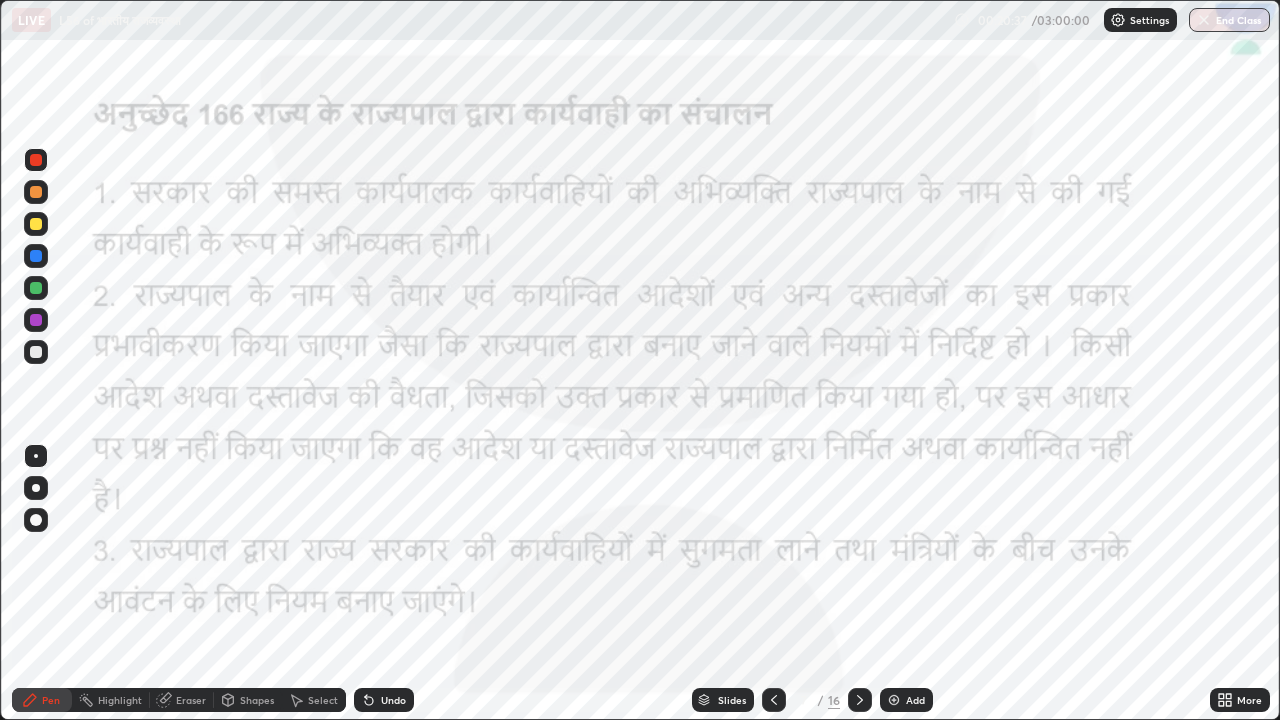 click 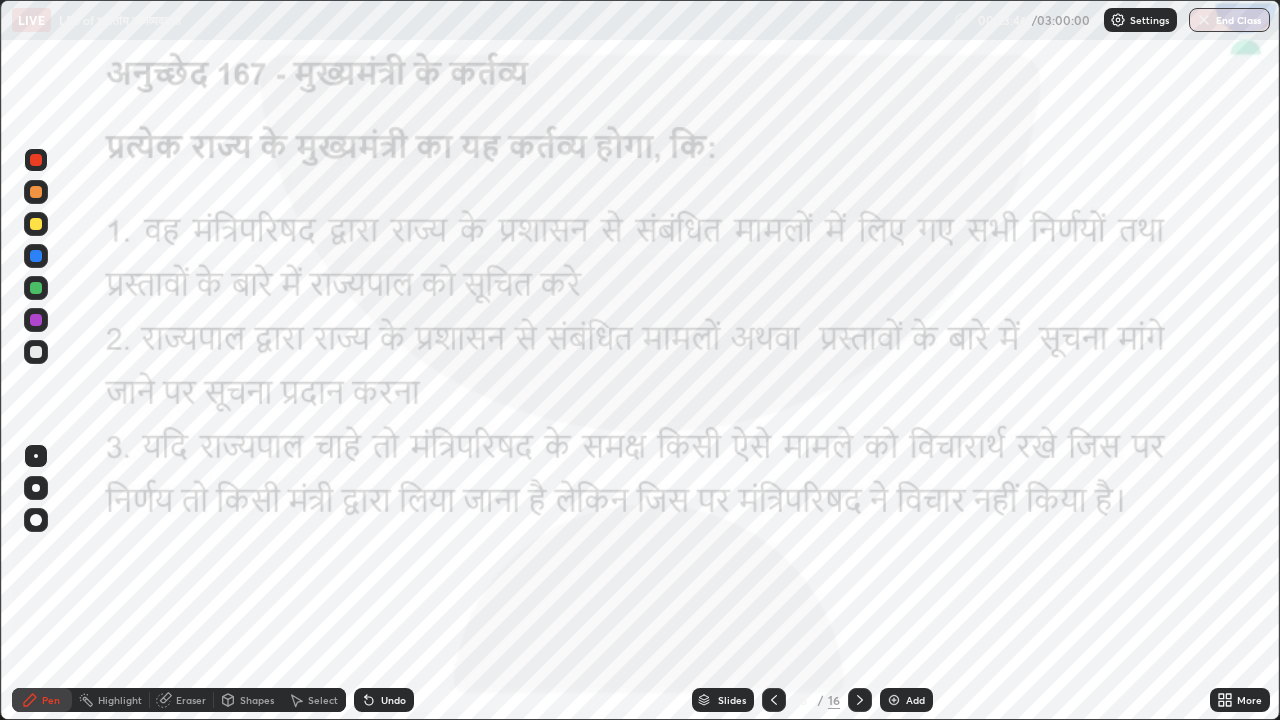 click 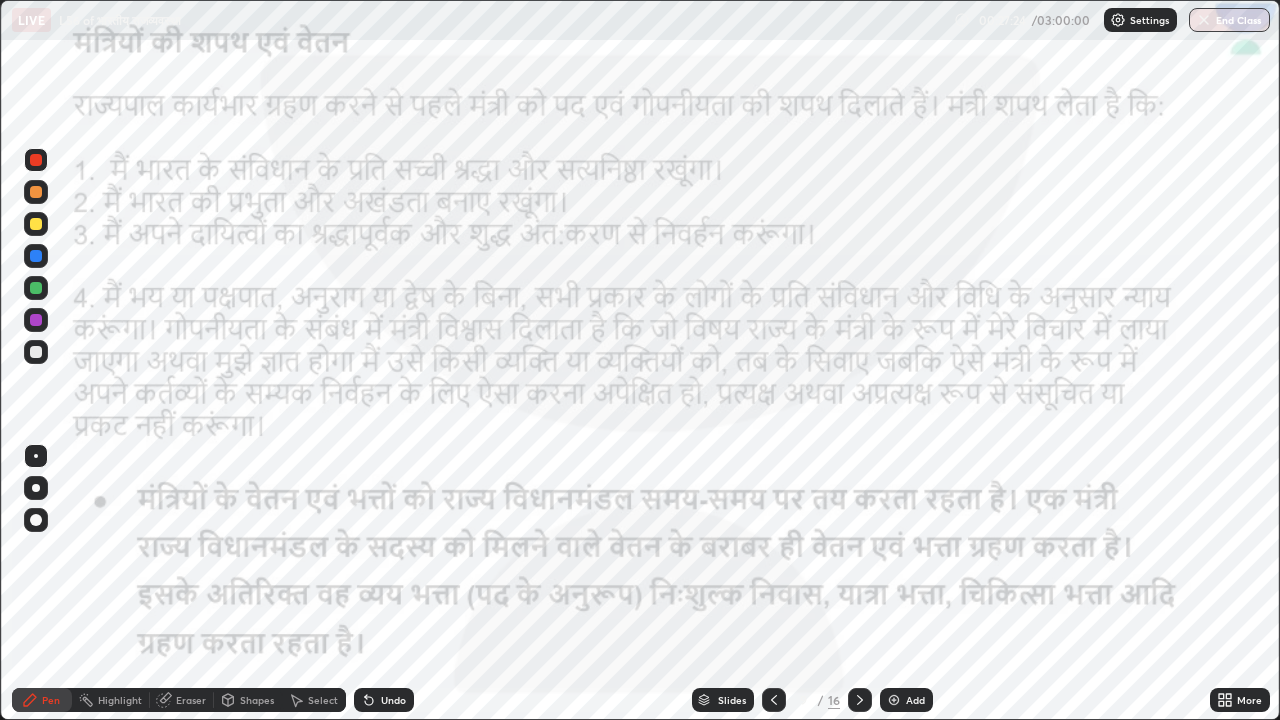 click 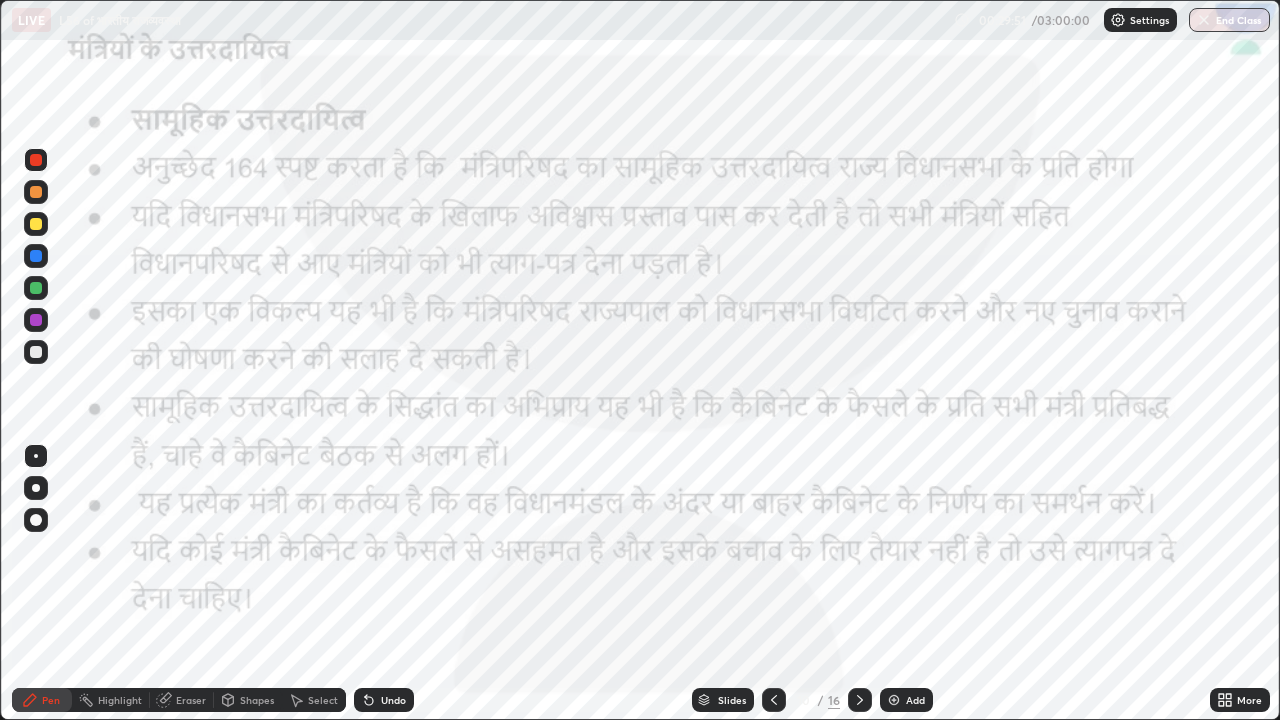 click at bounding box center [860, 700] 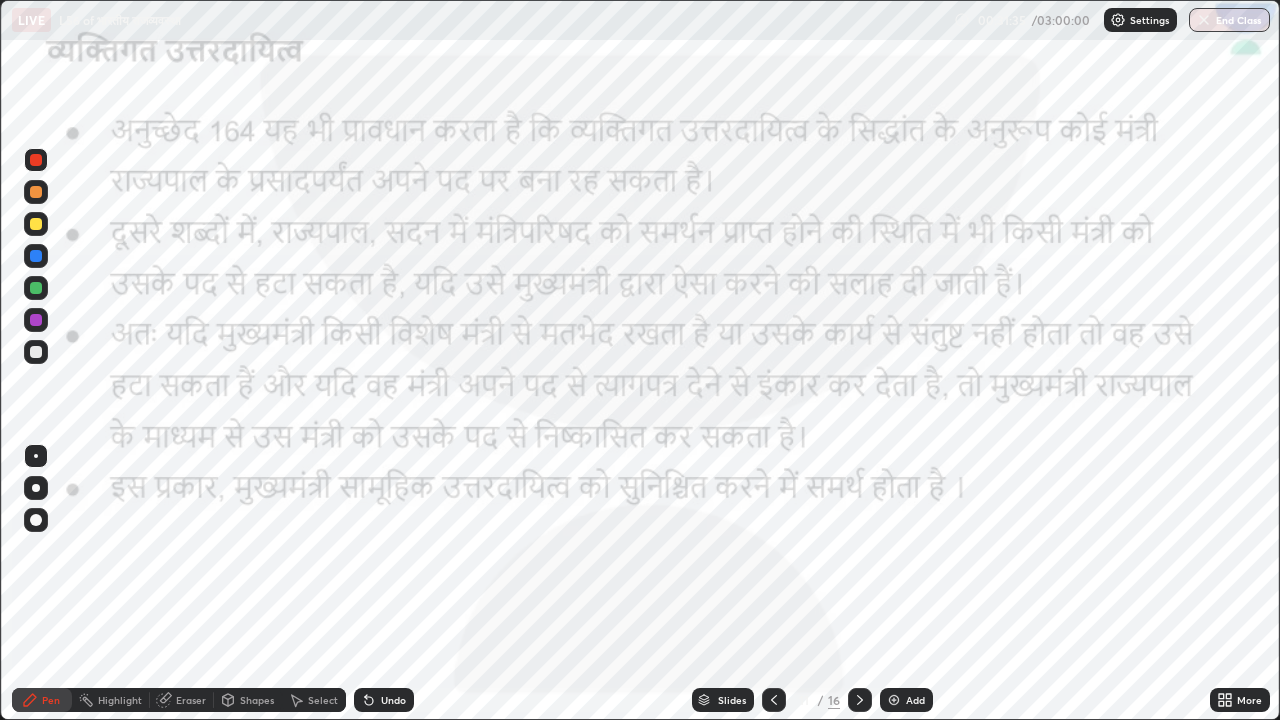 click 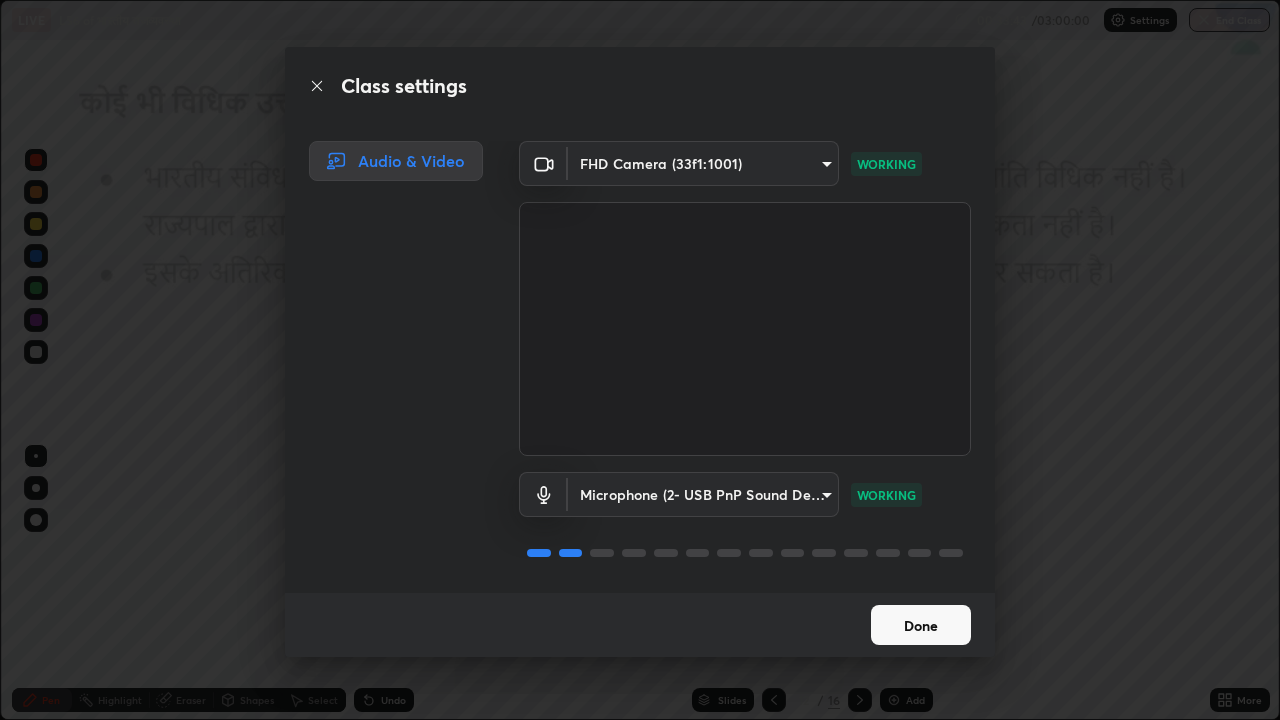 click on "Done" at bounding box center (921, 625) 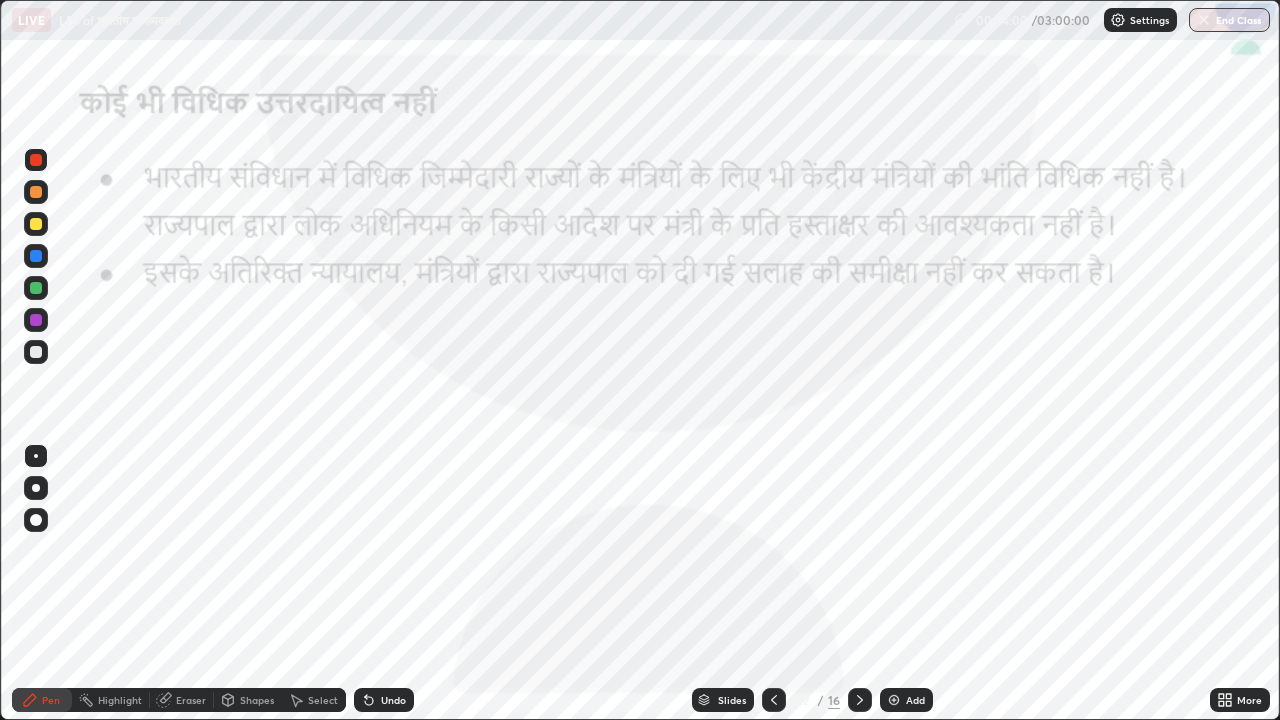 click 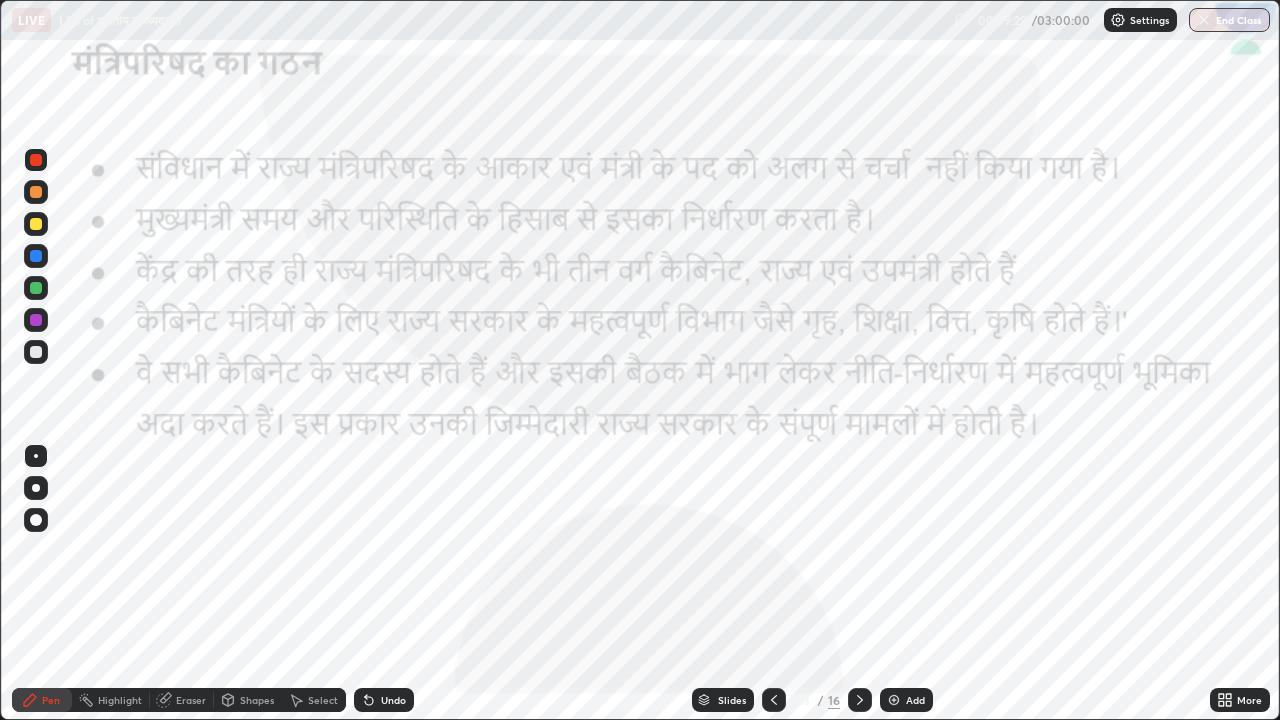 click 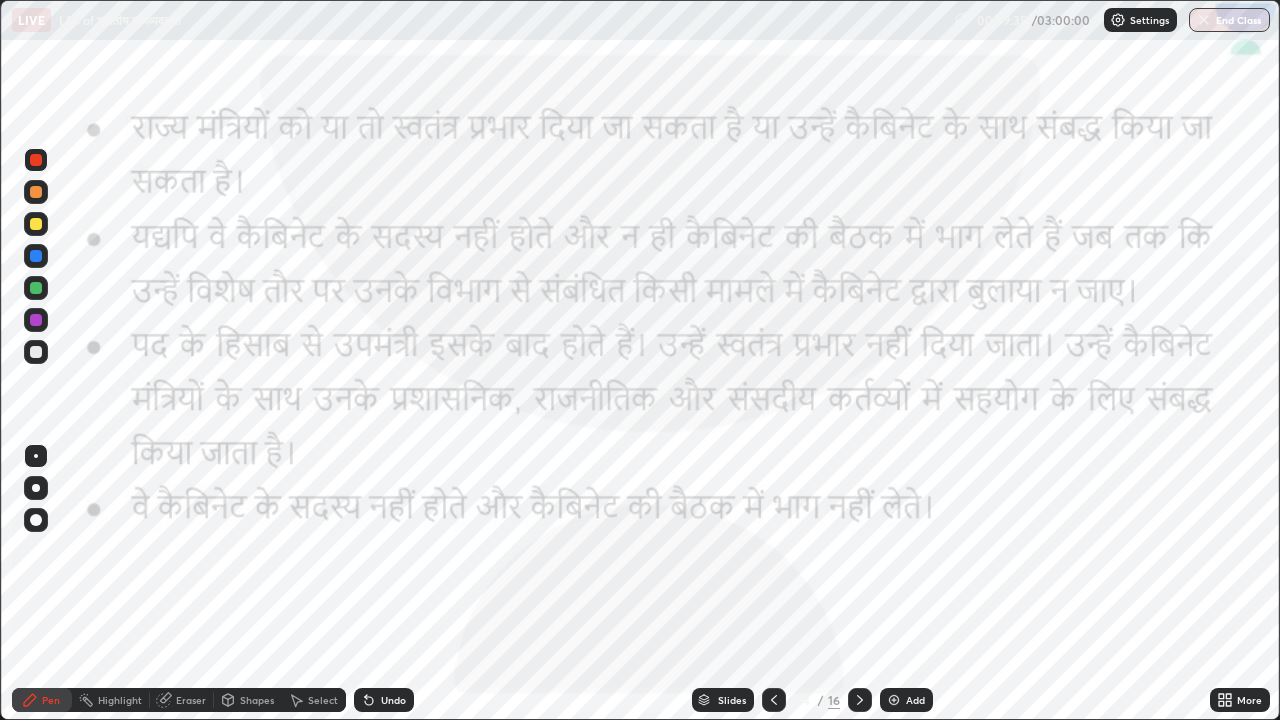 click at bounding box center (860, 700) 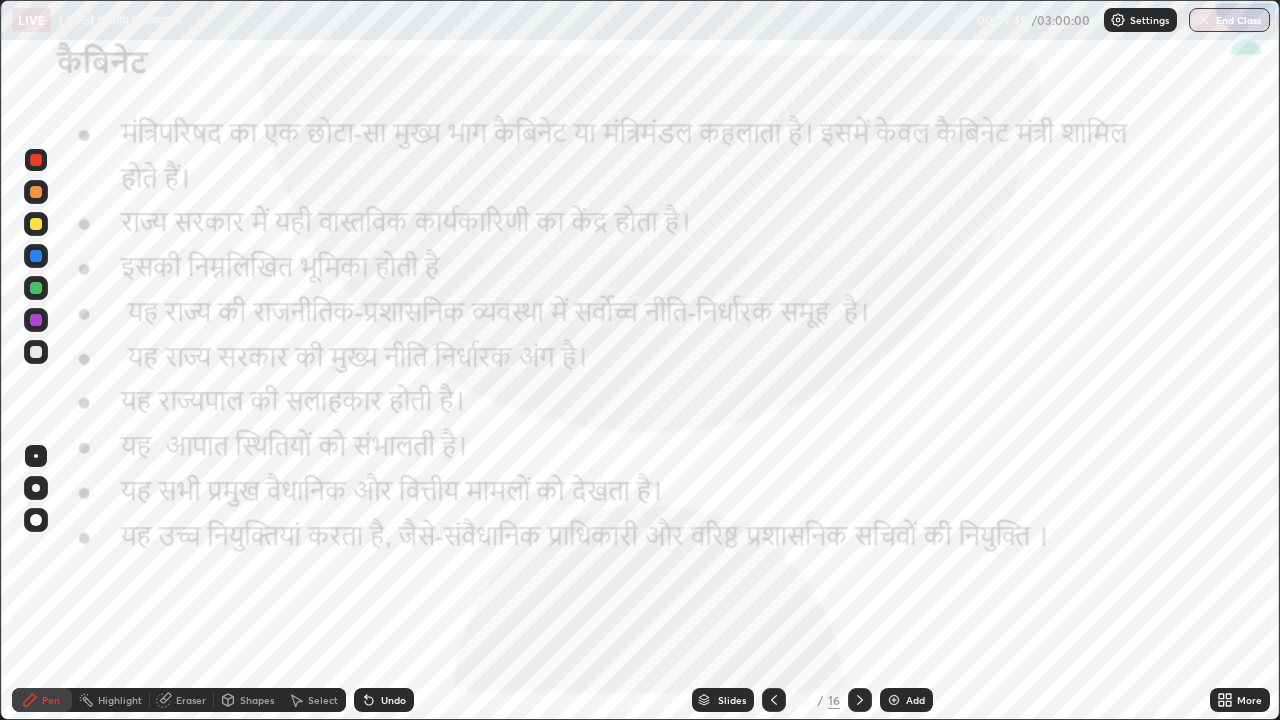 click 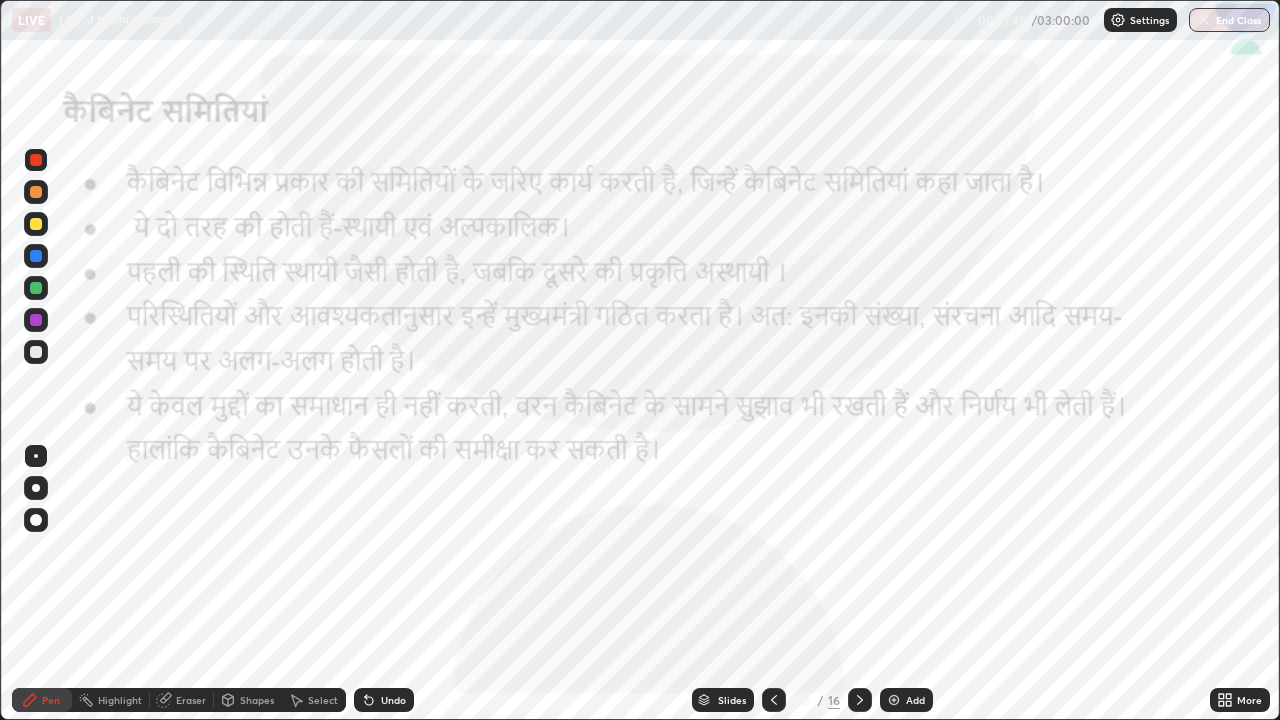 click on "Add" at bounding box center [915, 700] 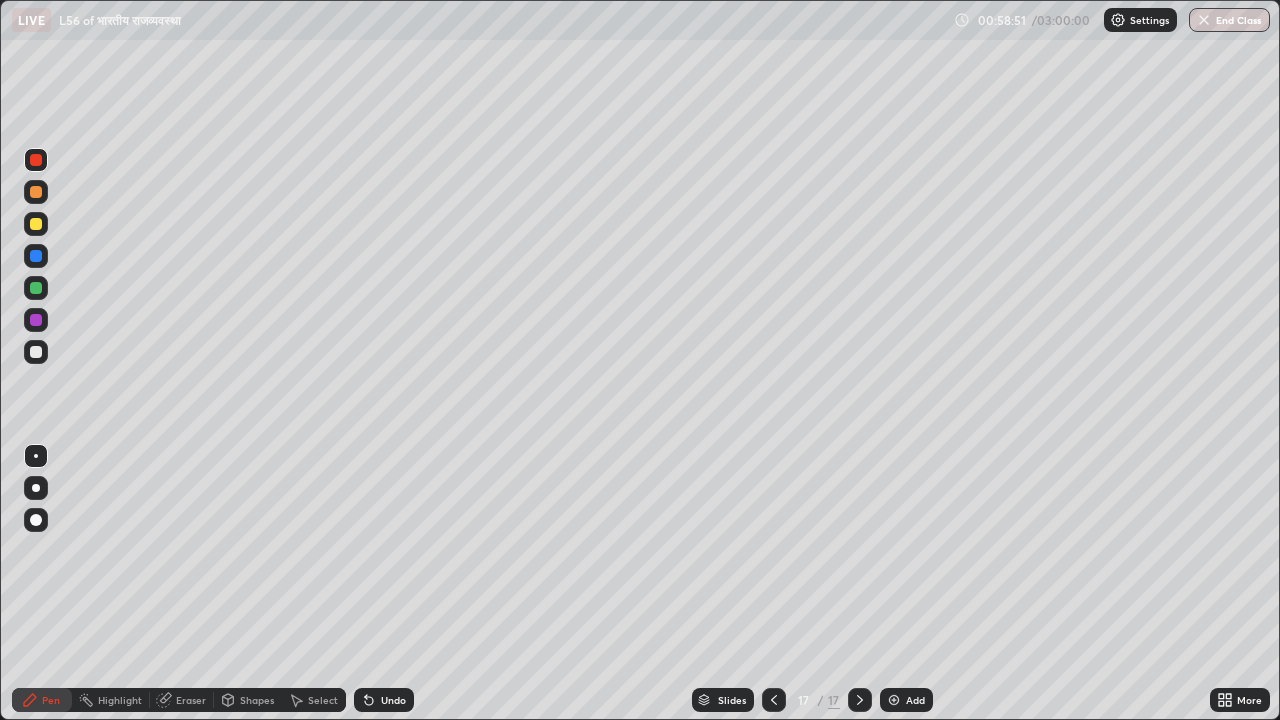 click at bounding box center [894, 700] 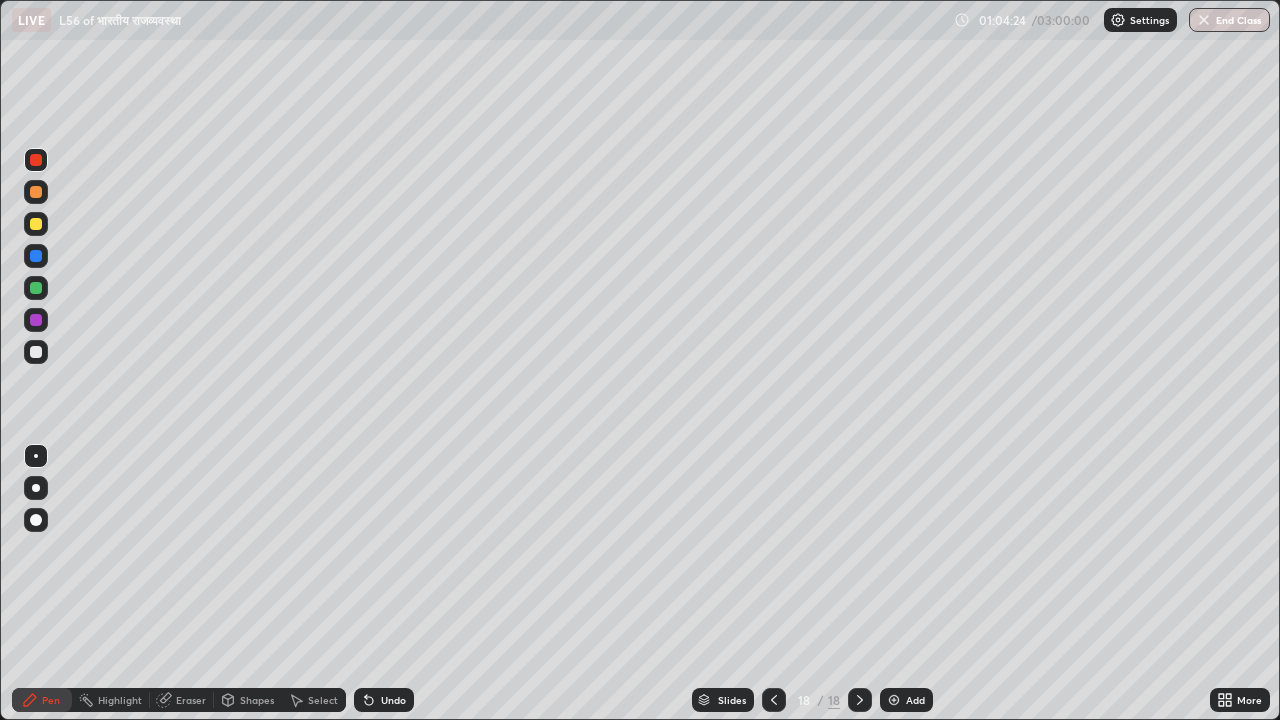 click on "Add" at bounding box center (906, 700) 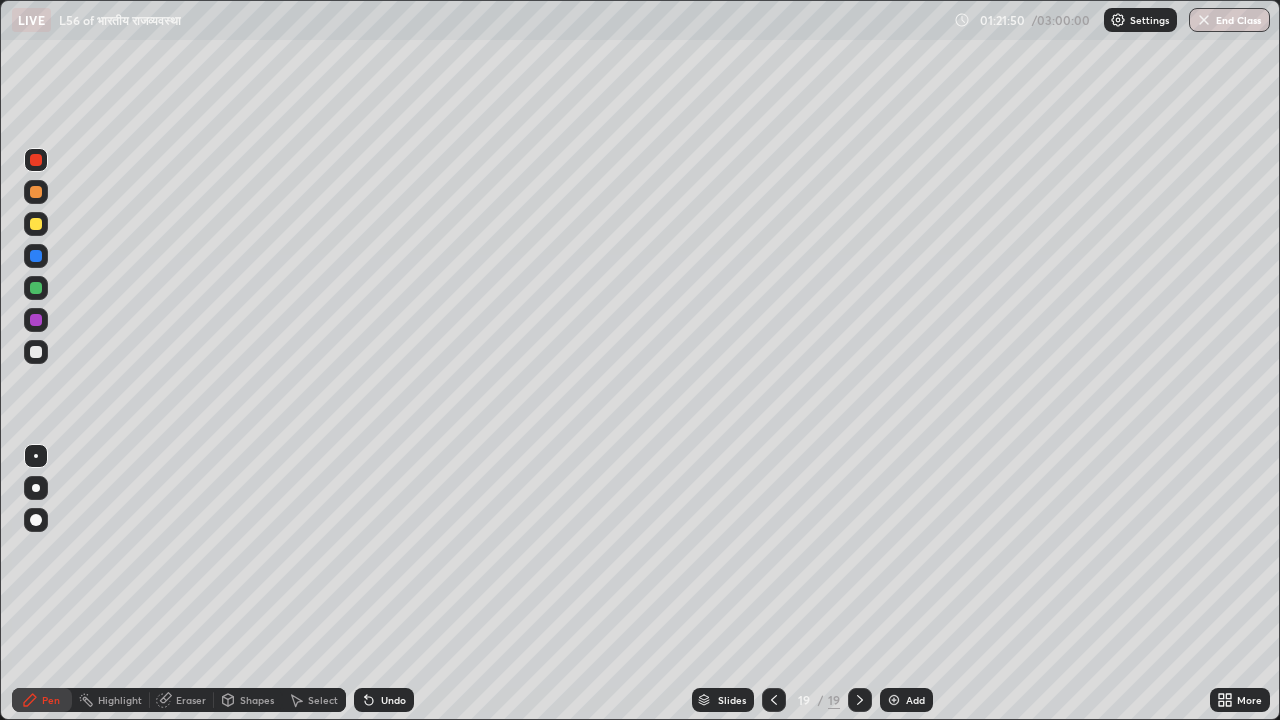 click at bounding box center [894, 700] 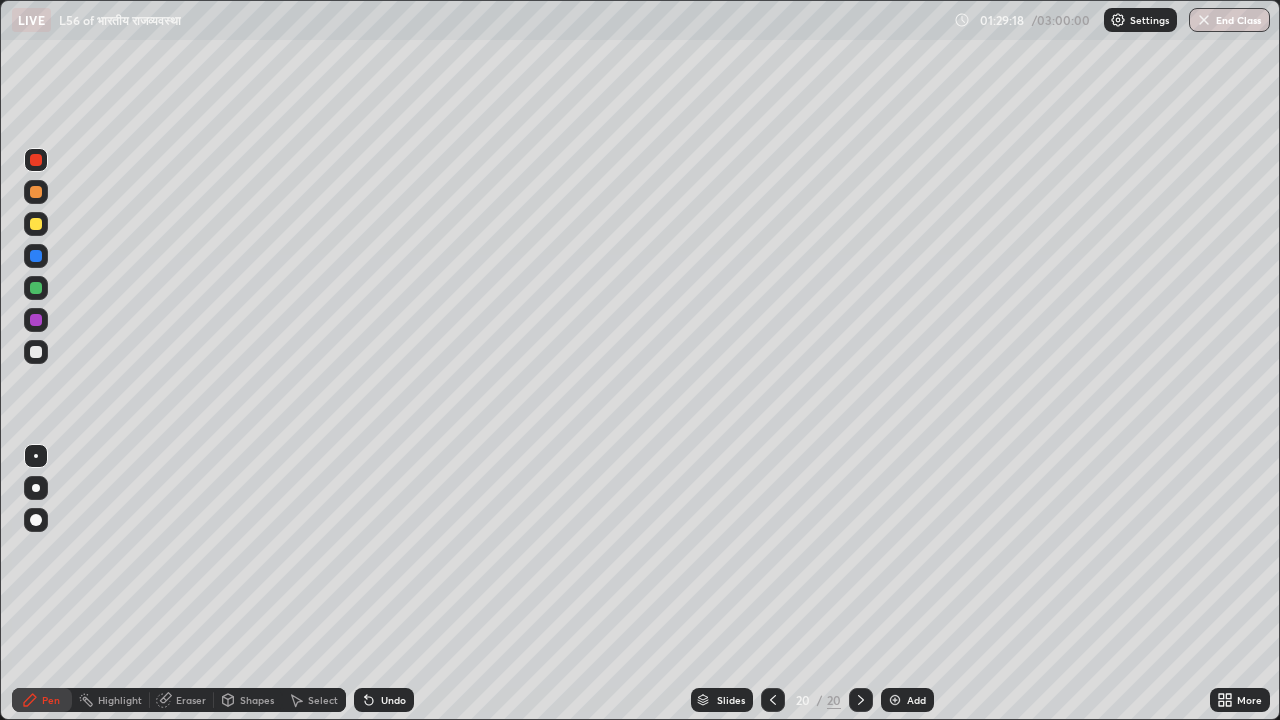 click on "Add" at bounding box center (907, 700) 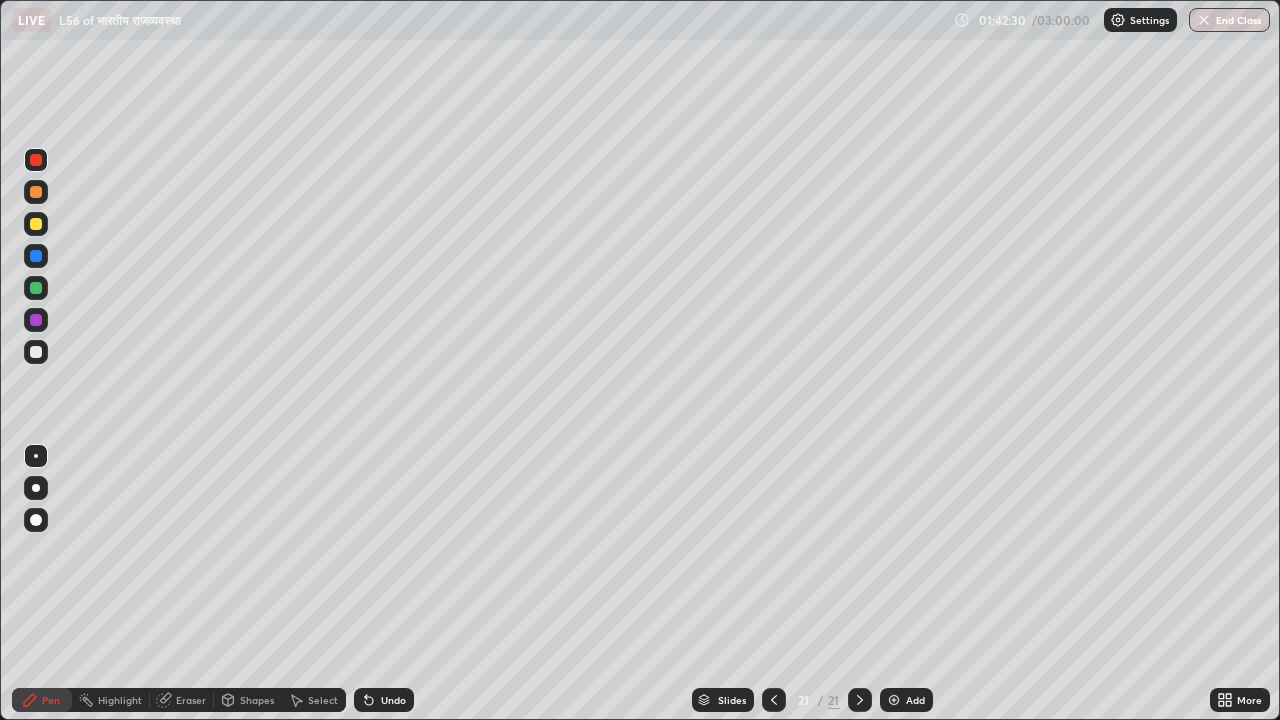 click at bounding box center [894, 700] 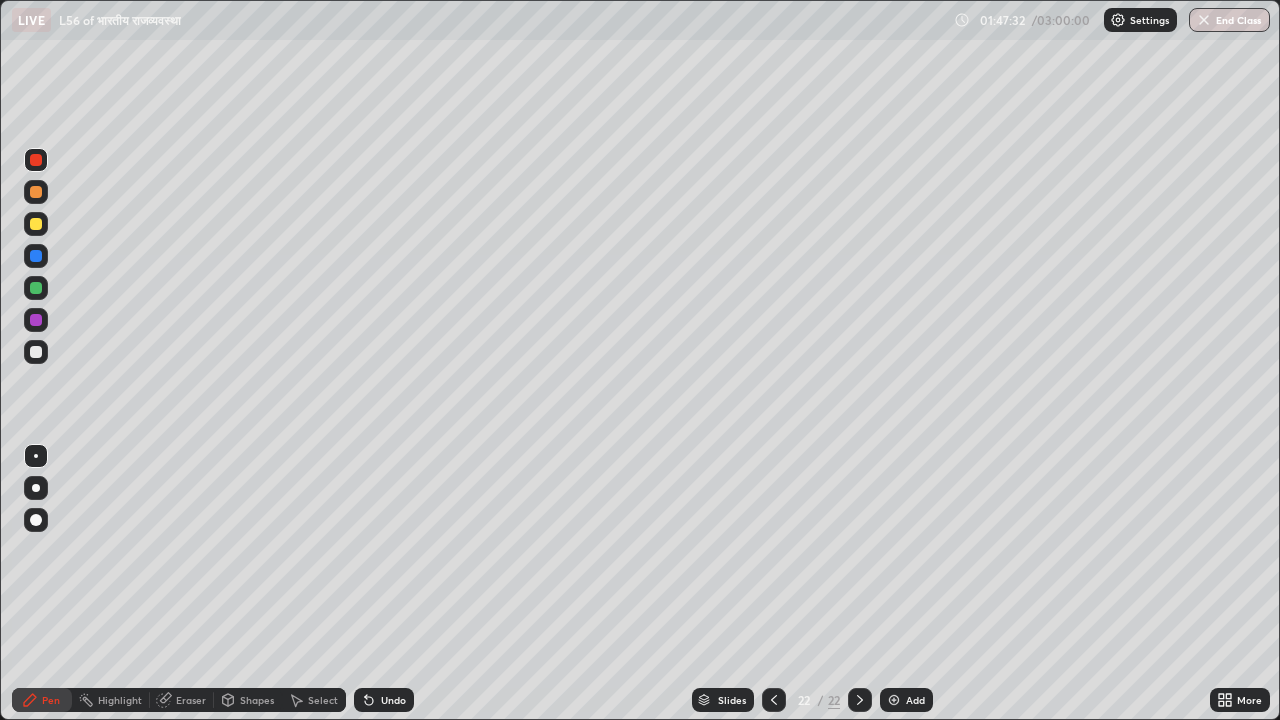 click at bounding box center [894, 700] 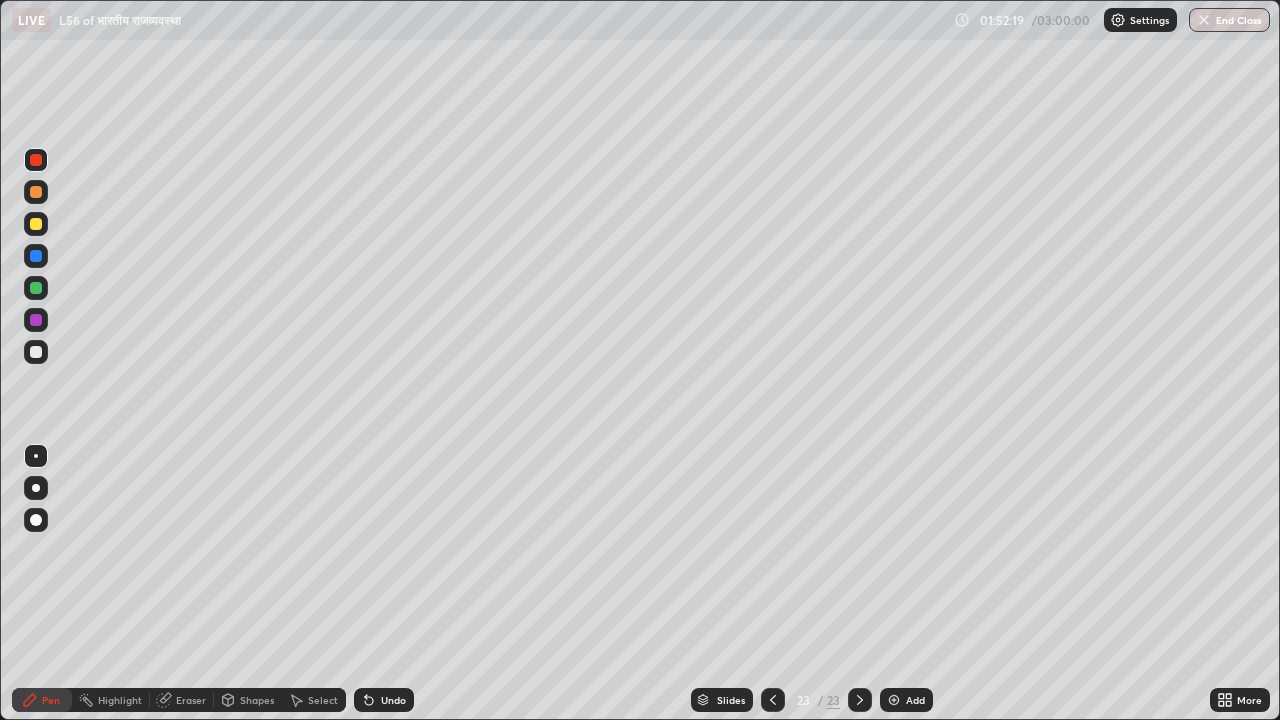 click on "Add" at bounding box center (906, 700) 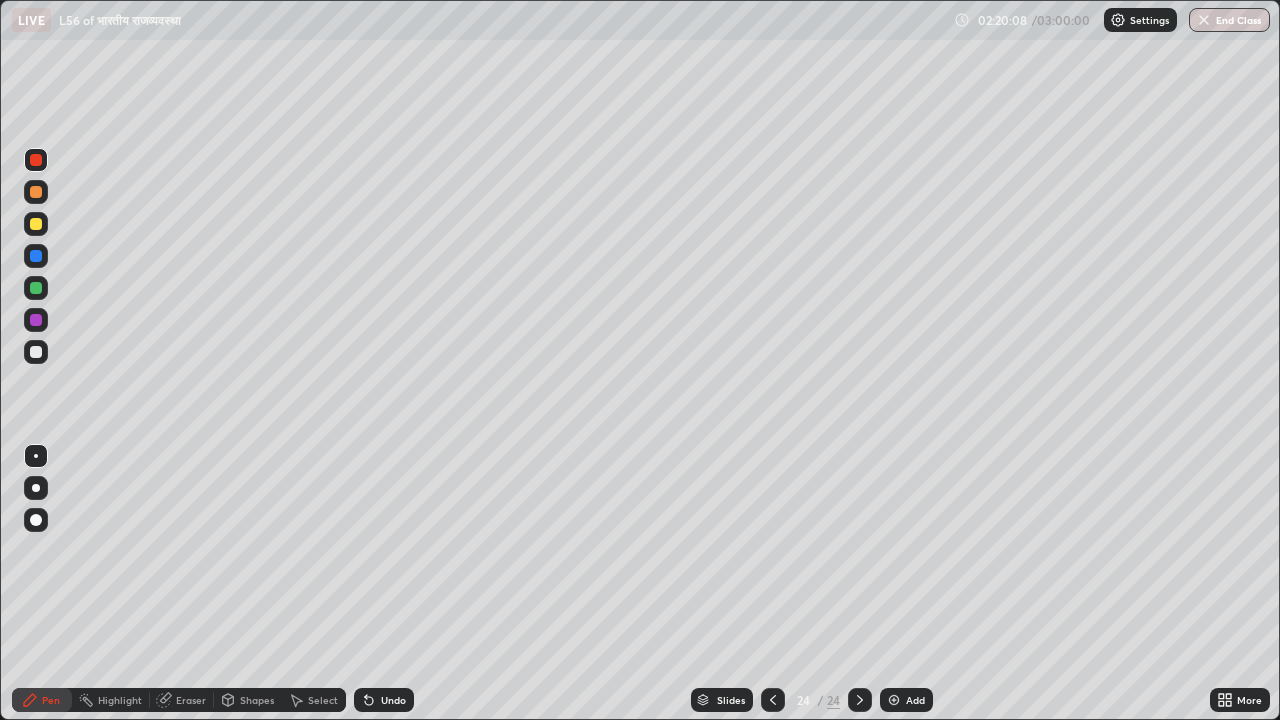 click on "Add" at bounding box center [906, 700] 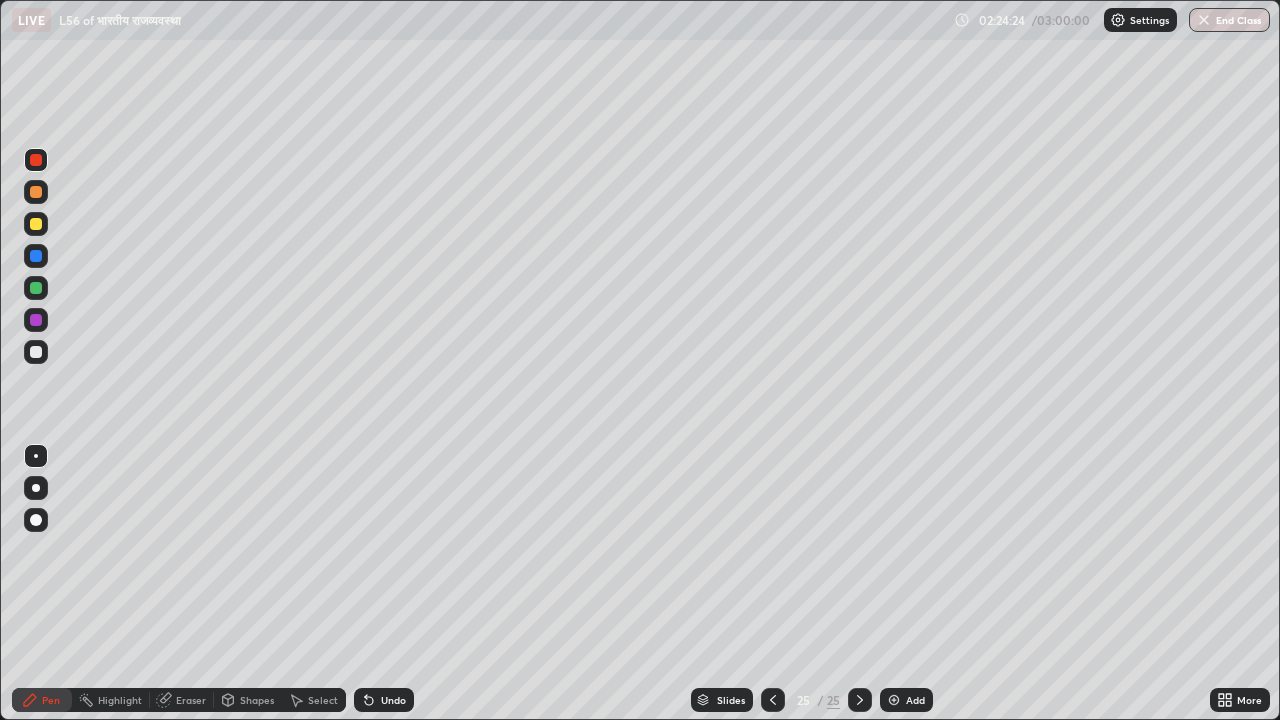 click at bounding box center (894, 700) 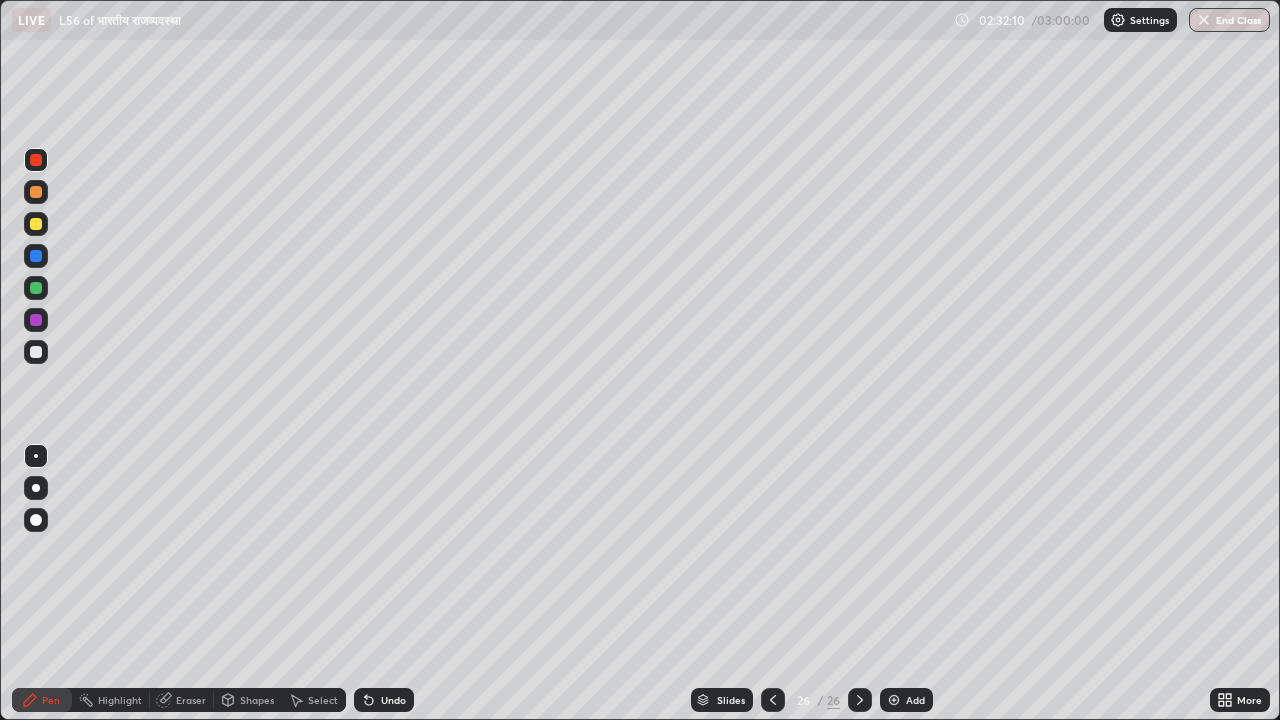 click at bounding box center [894, 700] 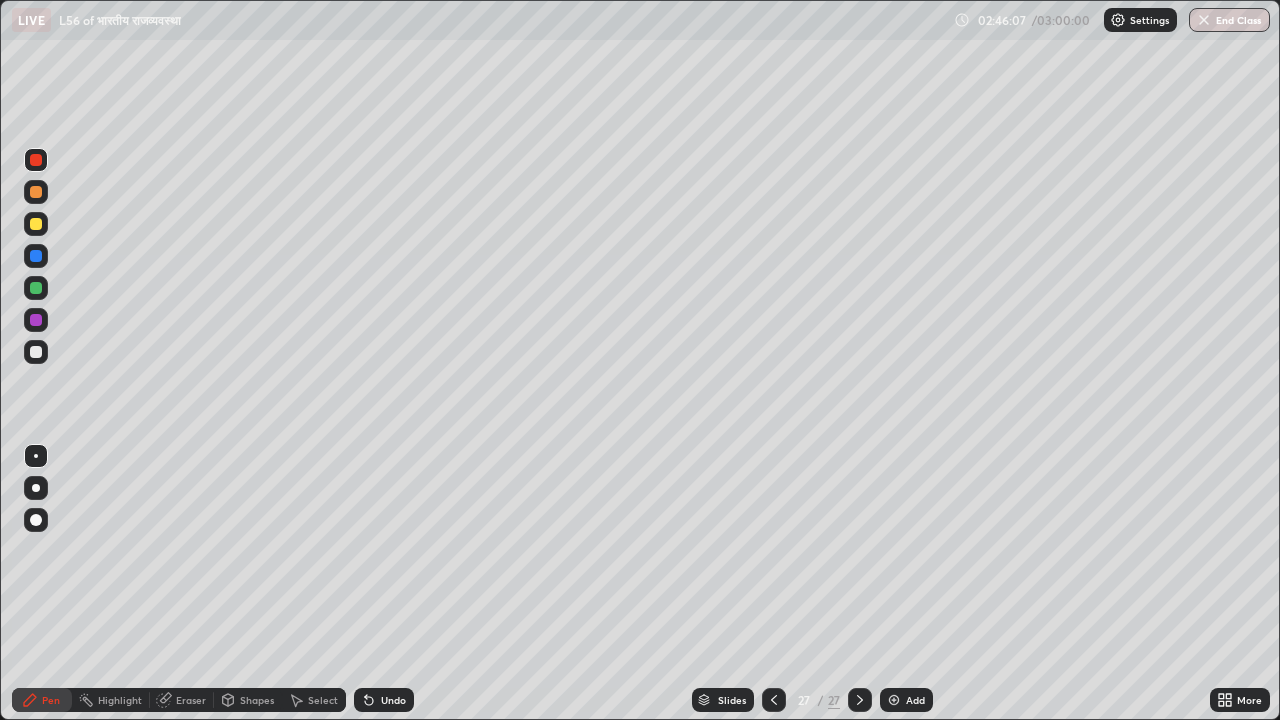 click at bounding box center [894, 700] 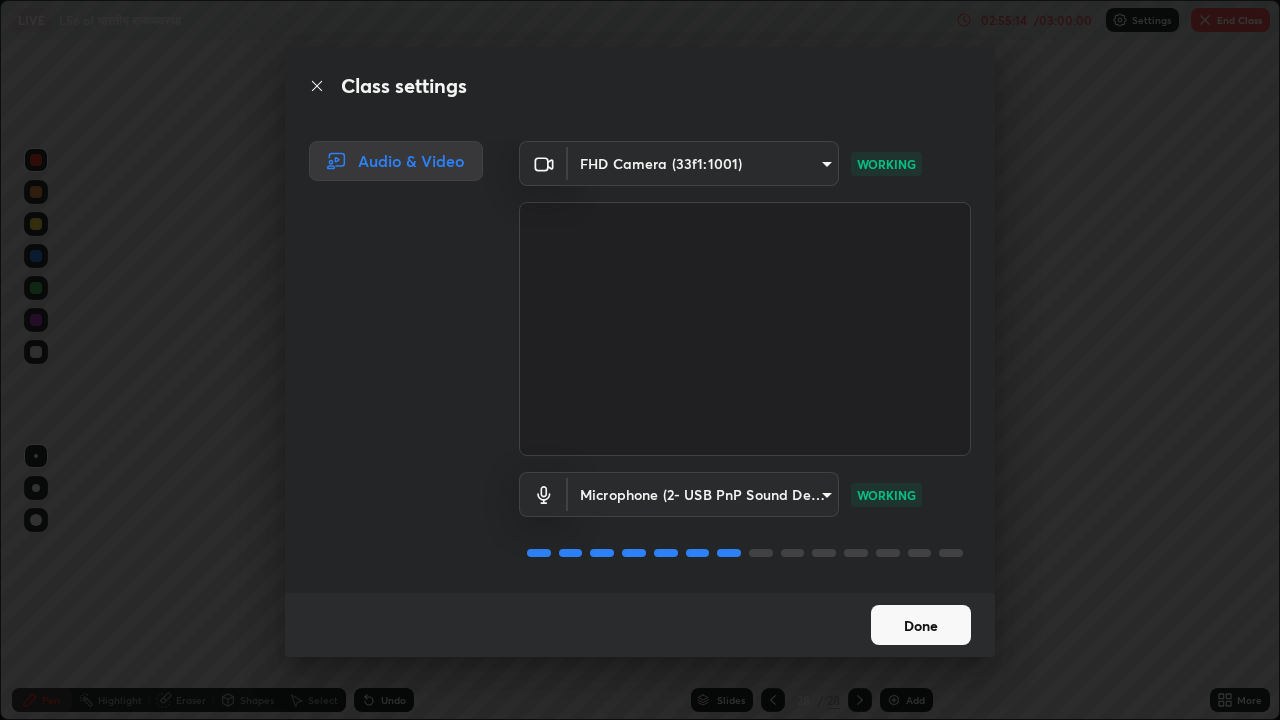click on "Done" at bounding box center [921, 625] 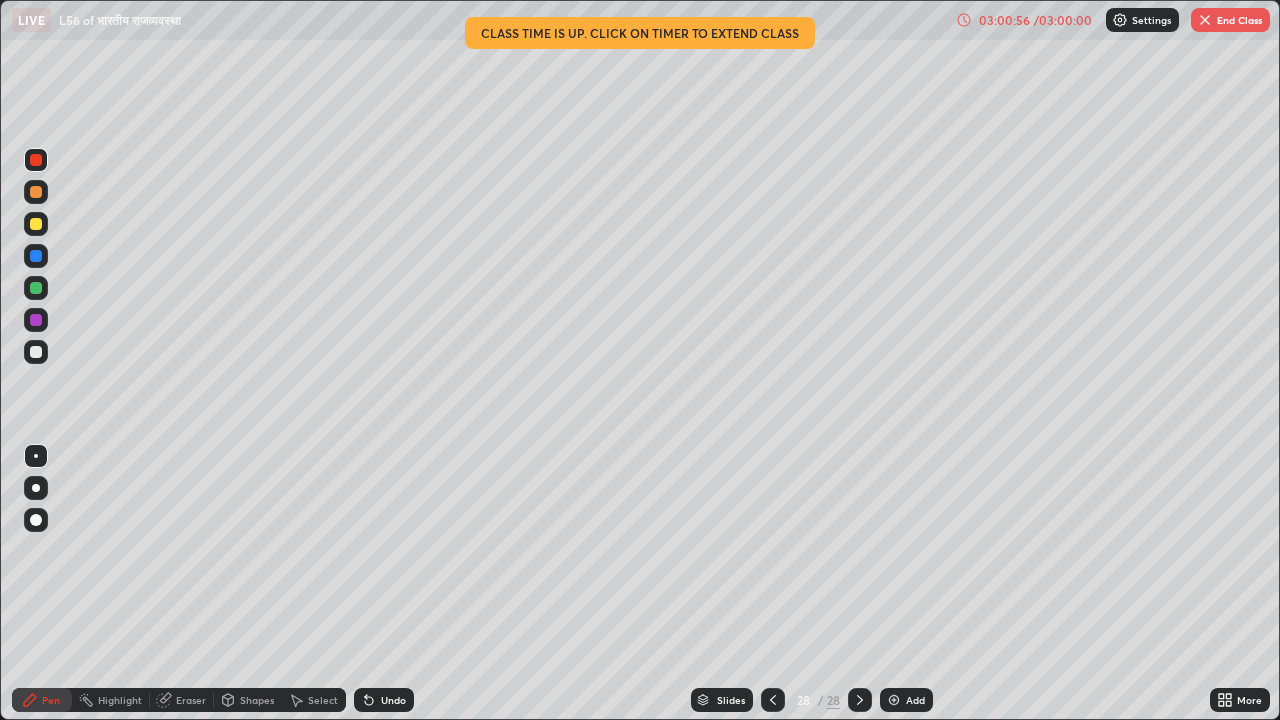 click on "03:00:56" at bounding box center [1004, 20] 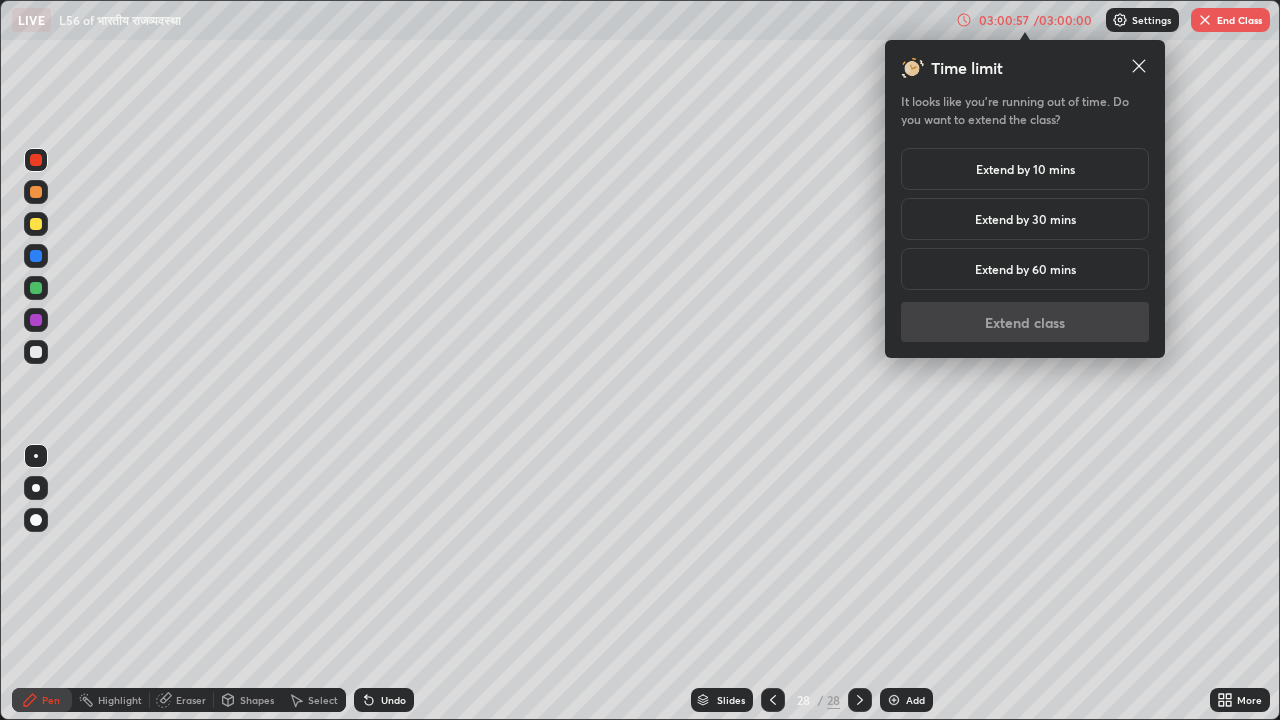 click on "Extend by 10 mins" at bounding box center (1025, 169) 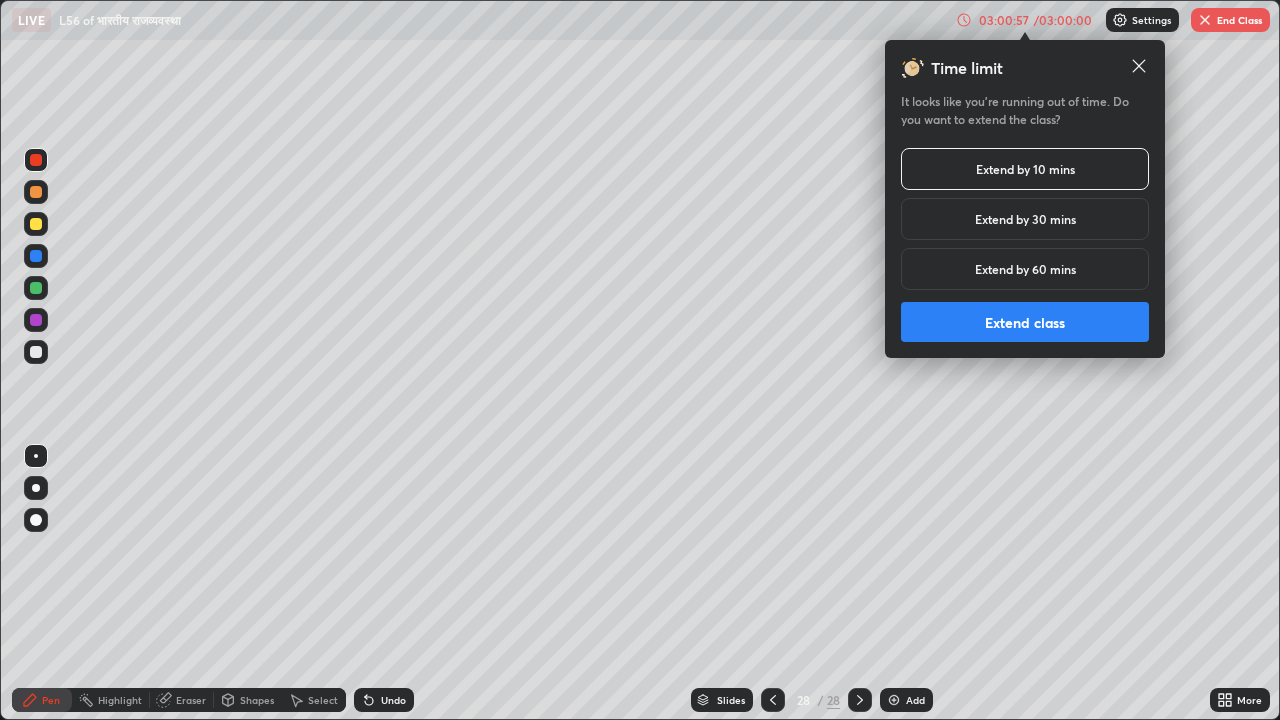 click on "Extend class" at bounding box center (1025, 322) 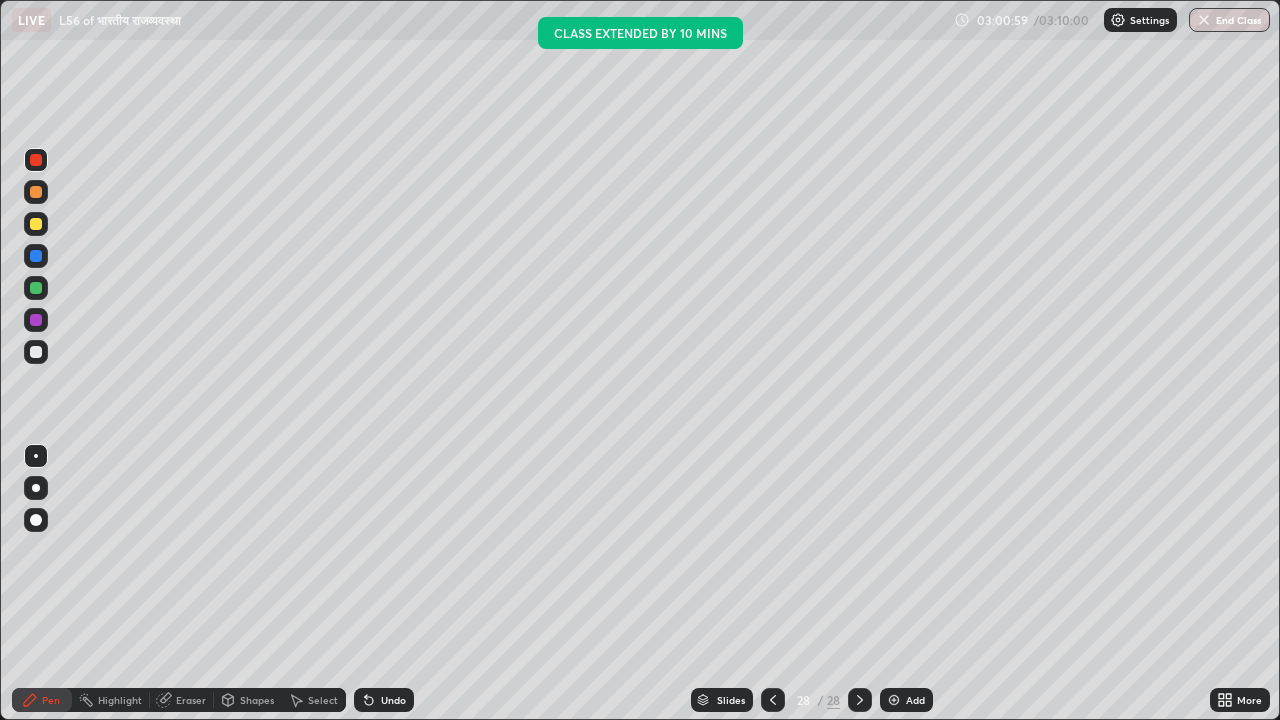 click at bounding box center (894, 700) 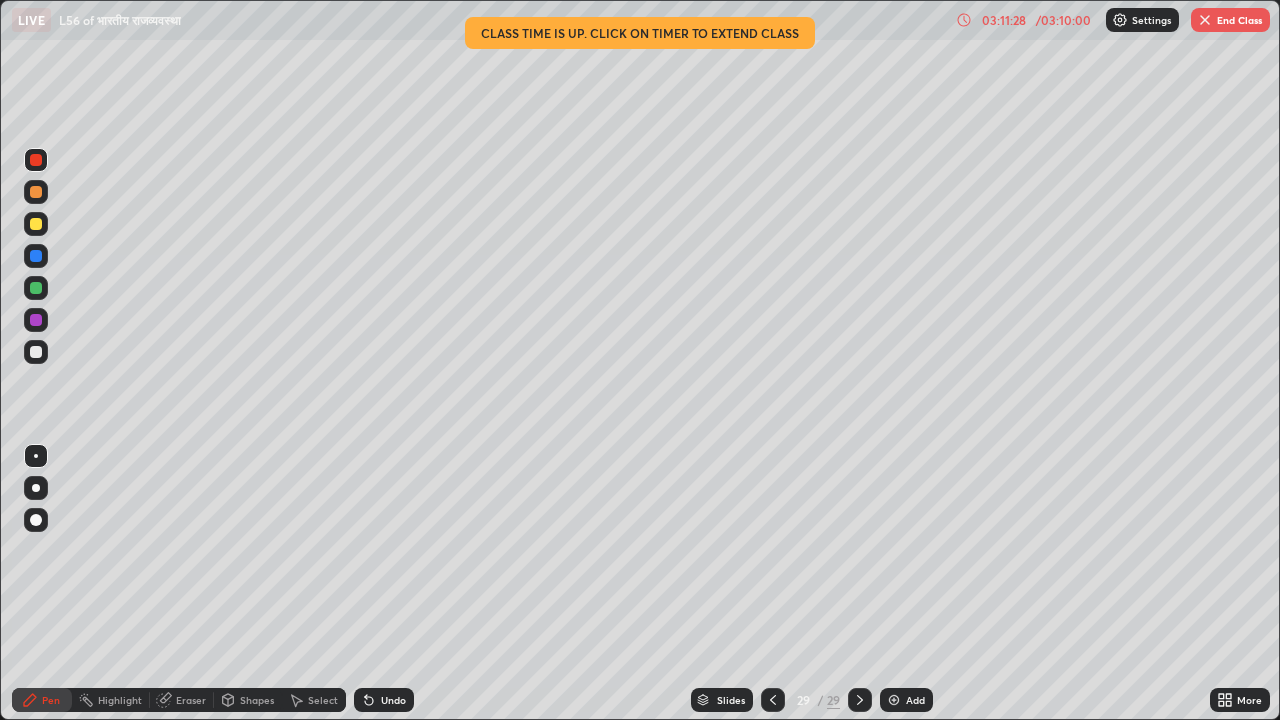 click on "End Class" at bounding box center (1230, 20) 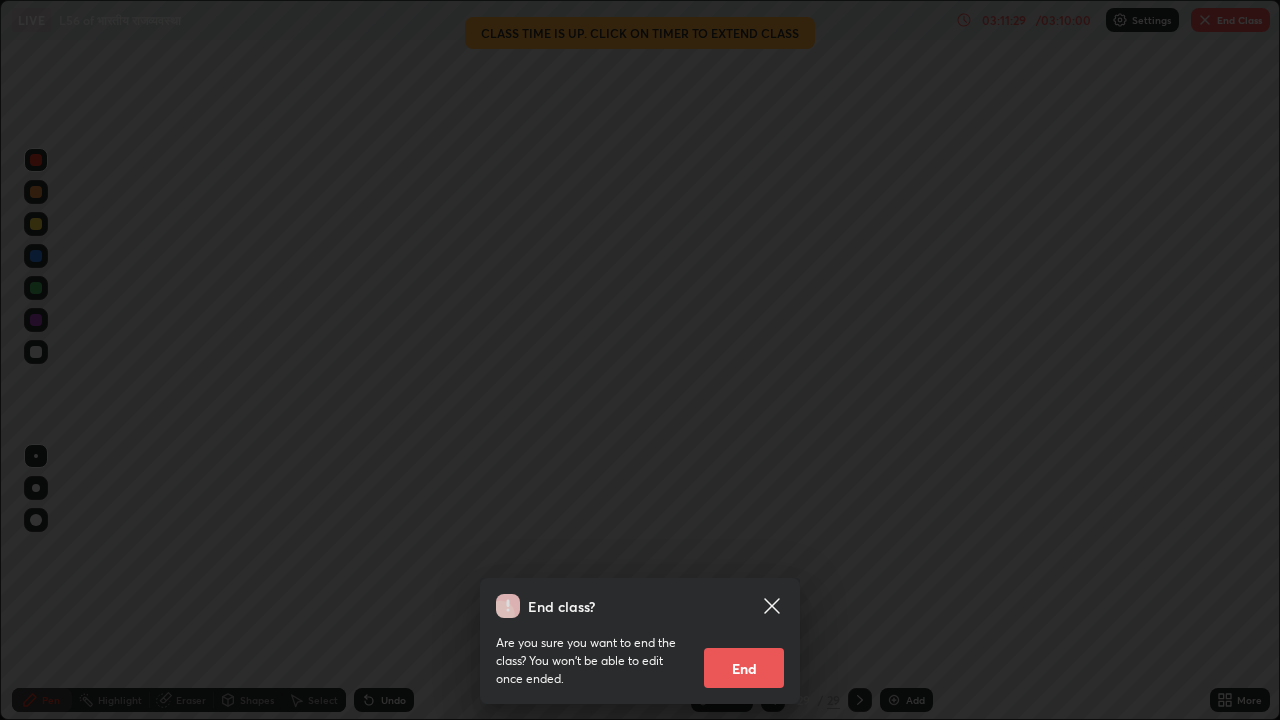 click on "End" at bounding box center [744, 668] 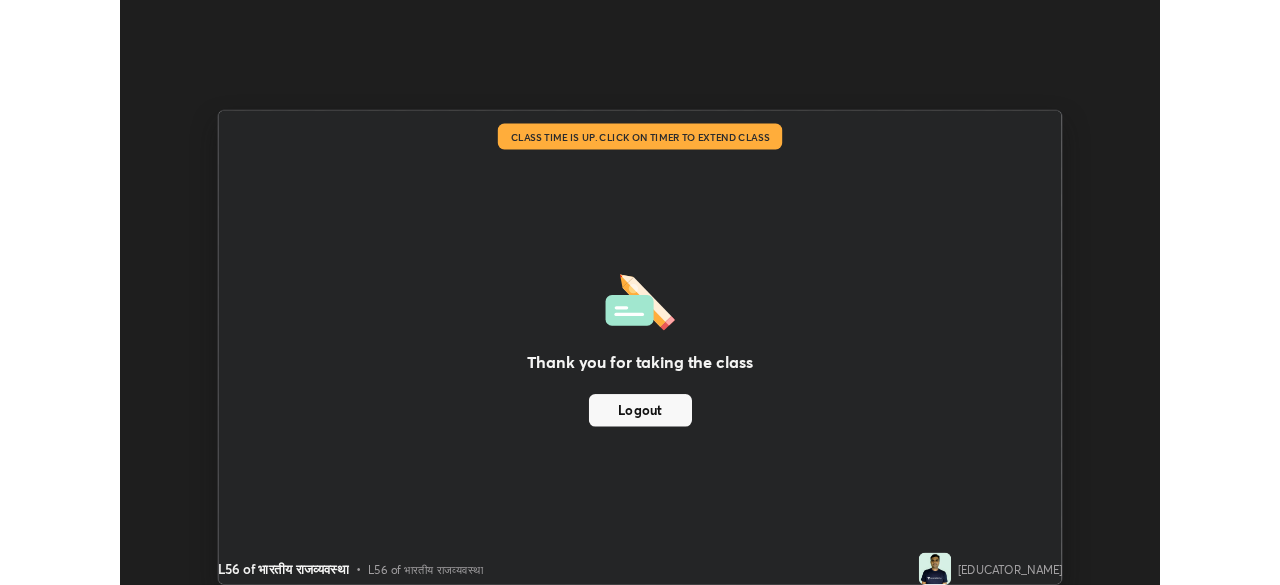scroll, scrollTop: 585, scrollLeft: 1280, axis: both 